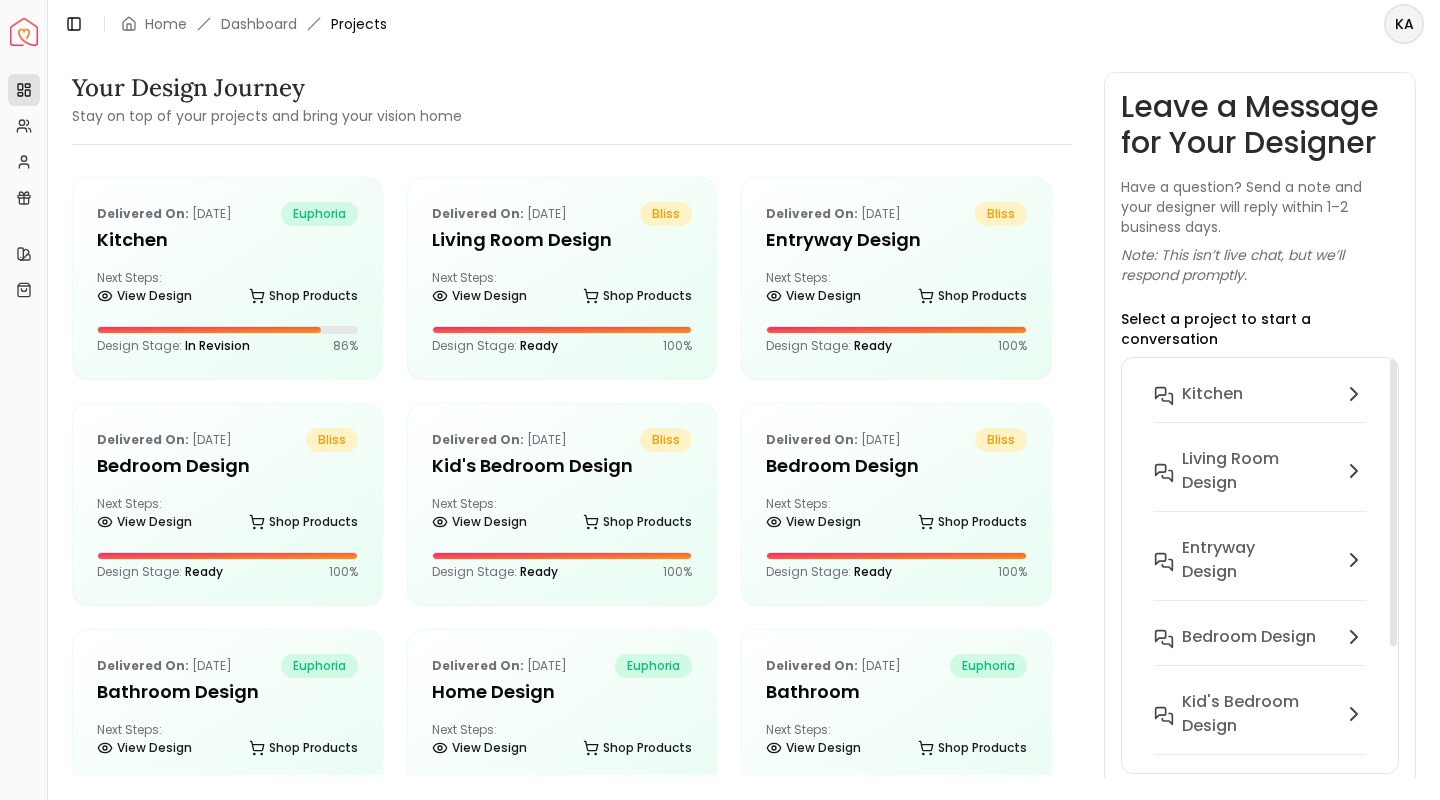 scroll, scrollTop: 0, scrollLeft: 0, axis: both 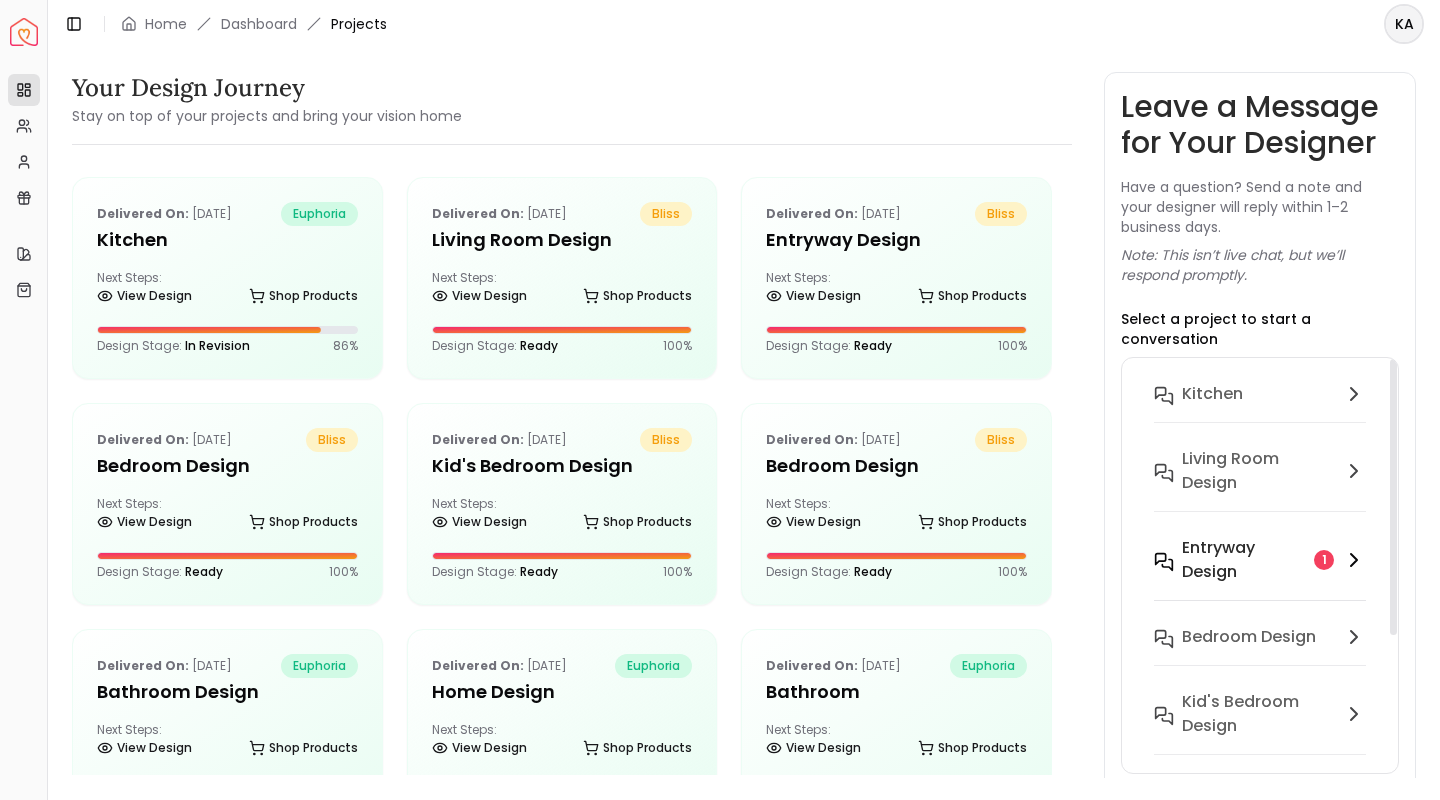 click on "entryway design" at bounding box center (1244, 560) 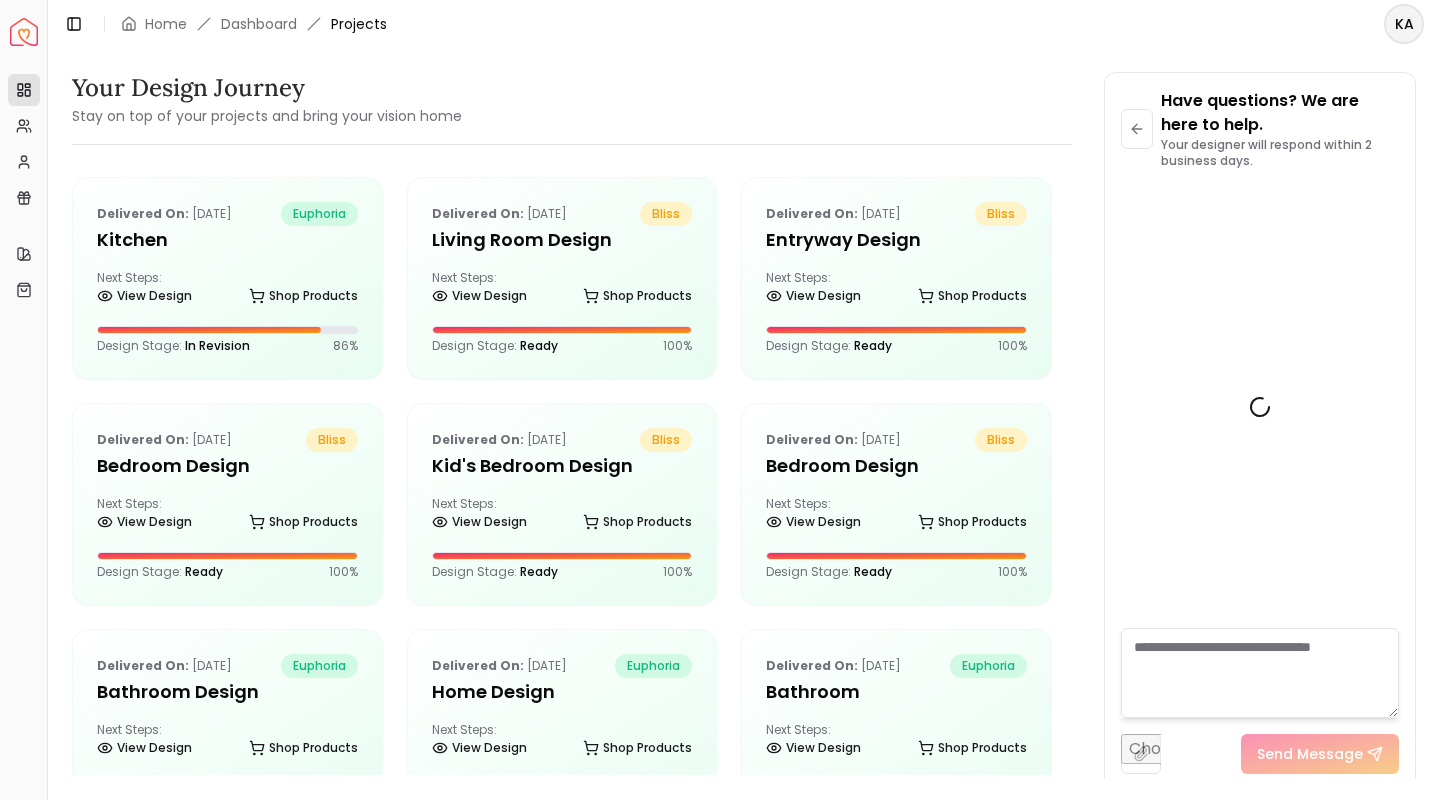 scroll, scrollTop: 9729, scrollLeft: 0, axis: vertical 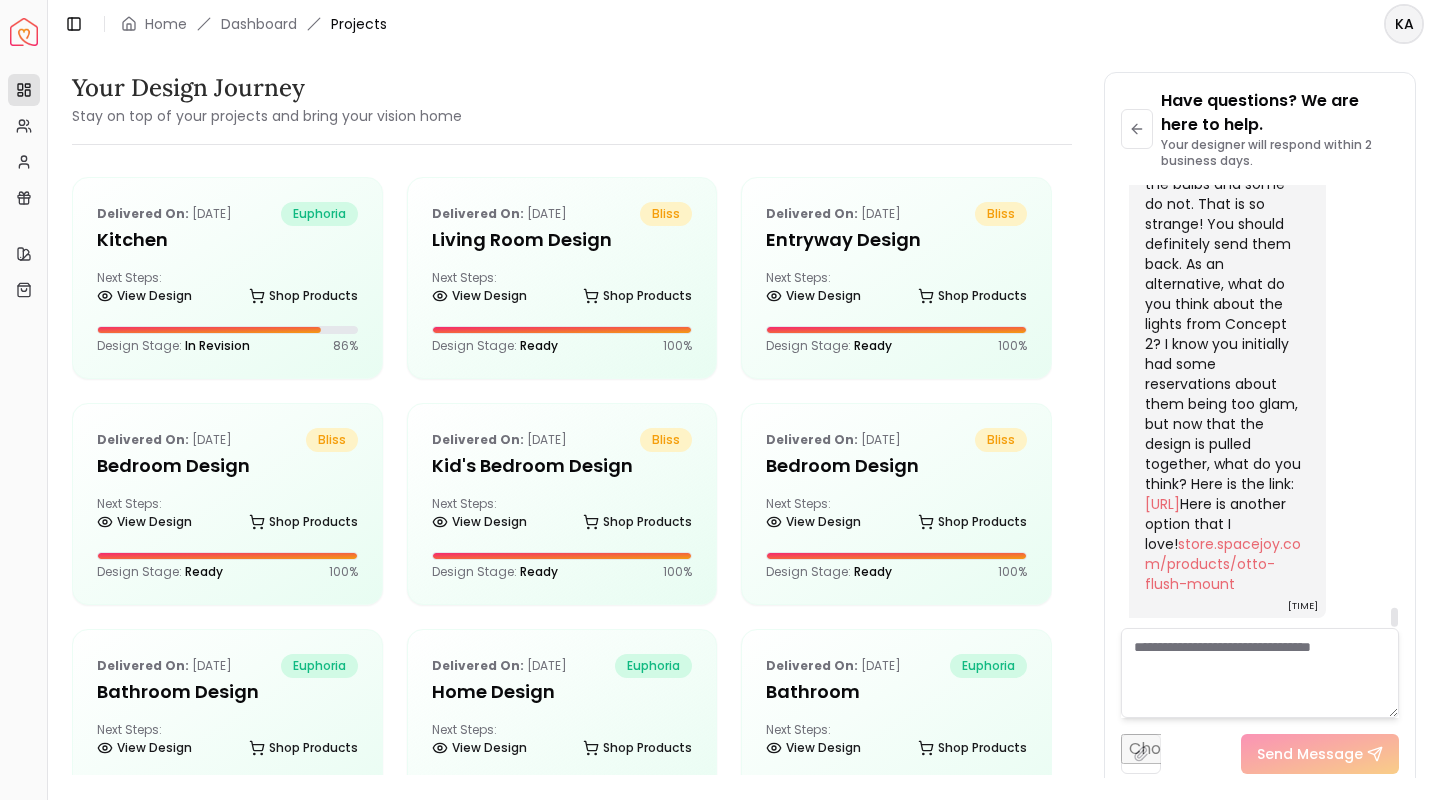 click on "Hi [FIRST], I'm so sorry the lights did not meet your expectations. I wonder if the wrong lights were sent. This is the direct link to the lights on Wayfair:  [URL]  You can see in the product images that some show the white piece that conceals the bulbs and some do not. That is so strange! You should definitely send them back. As an alternative, what do you think about the lights from Concept 2? I know you initially had some reservations about them being too glam, but now that the design is pulled together, what do you think? Here is the link:  [URL]
Here is another option that I love!  [URL]" at bounding box center [1225, 264] 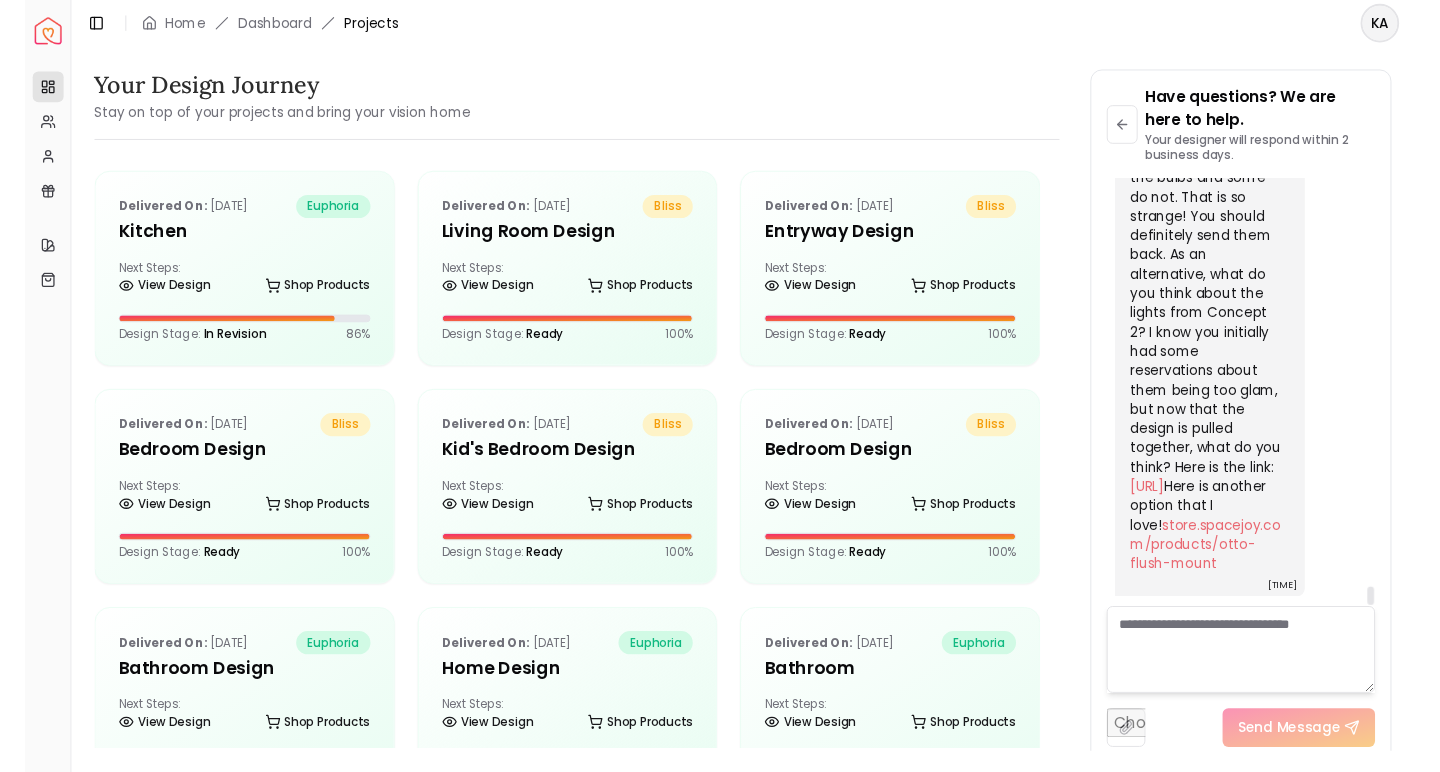 scroll, scrollTop: 9729, scrollLeft: 0, axis: vertical 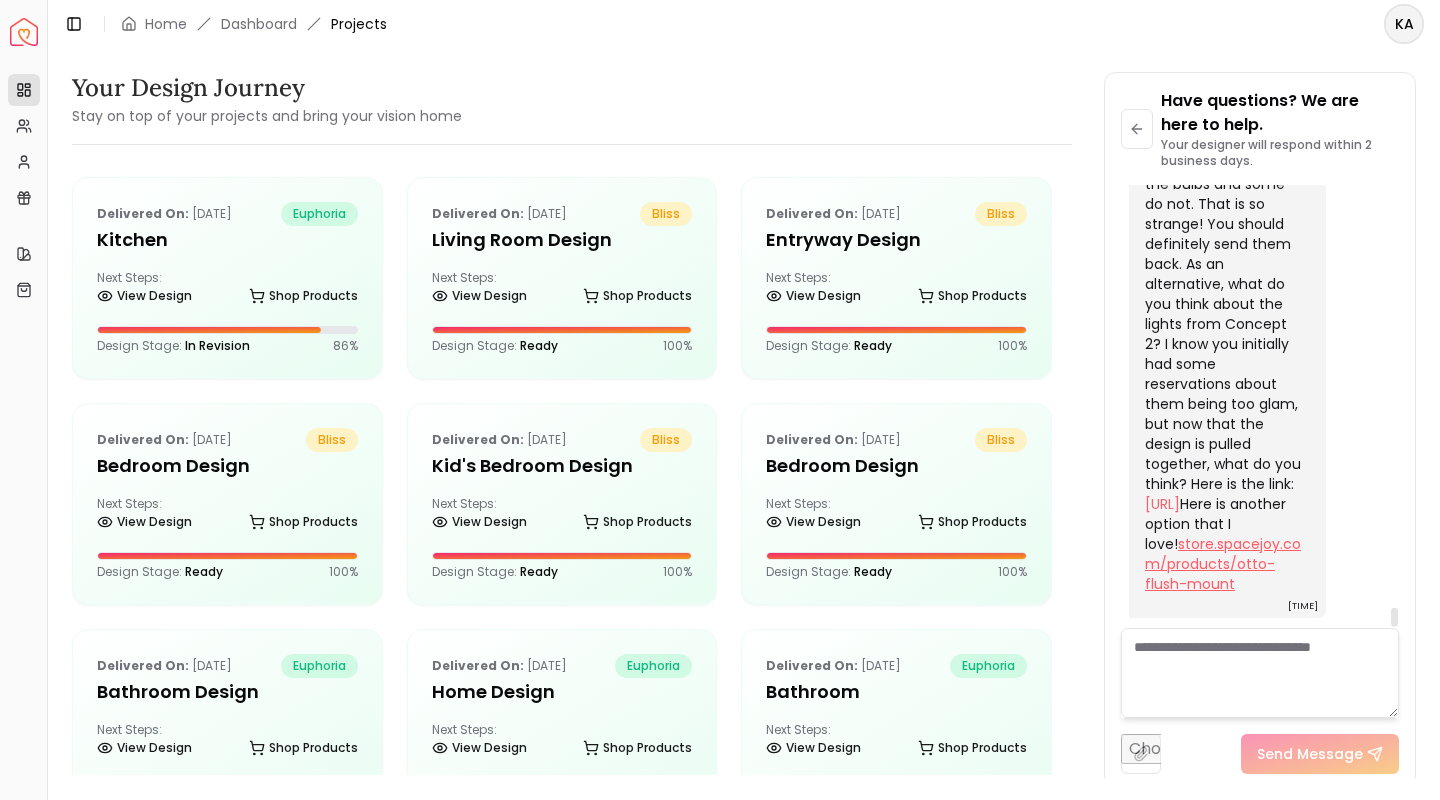 click on "store.spacejoy.com/products/otto-flush-mount" at bounding box center [1223, 564] 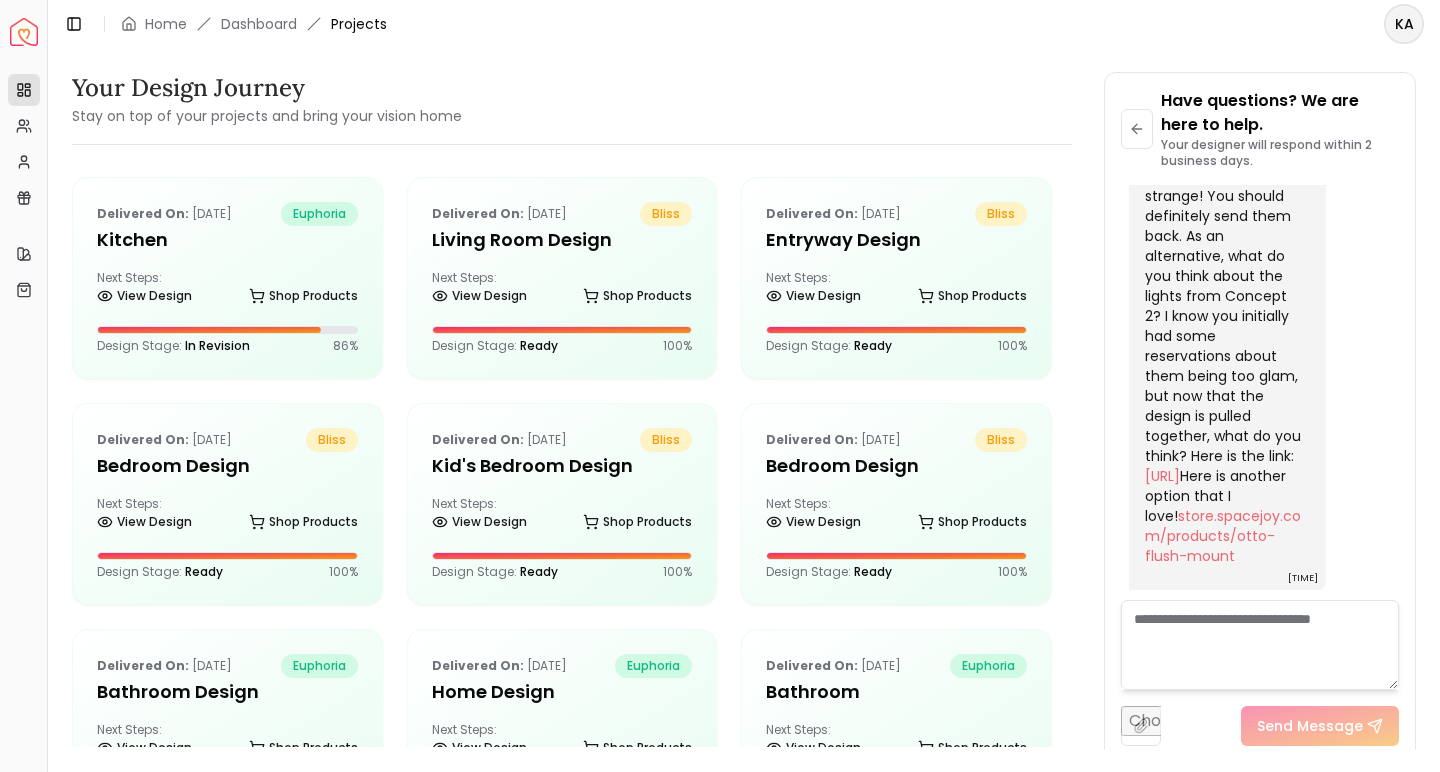 click at bounding box center (24, 32) 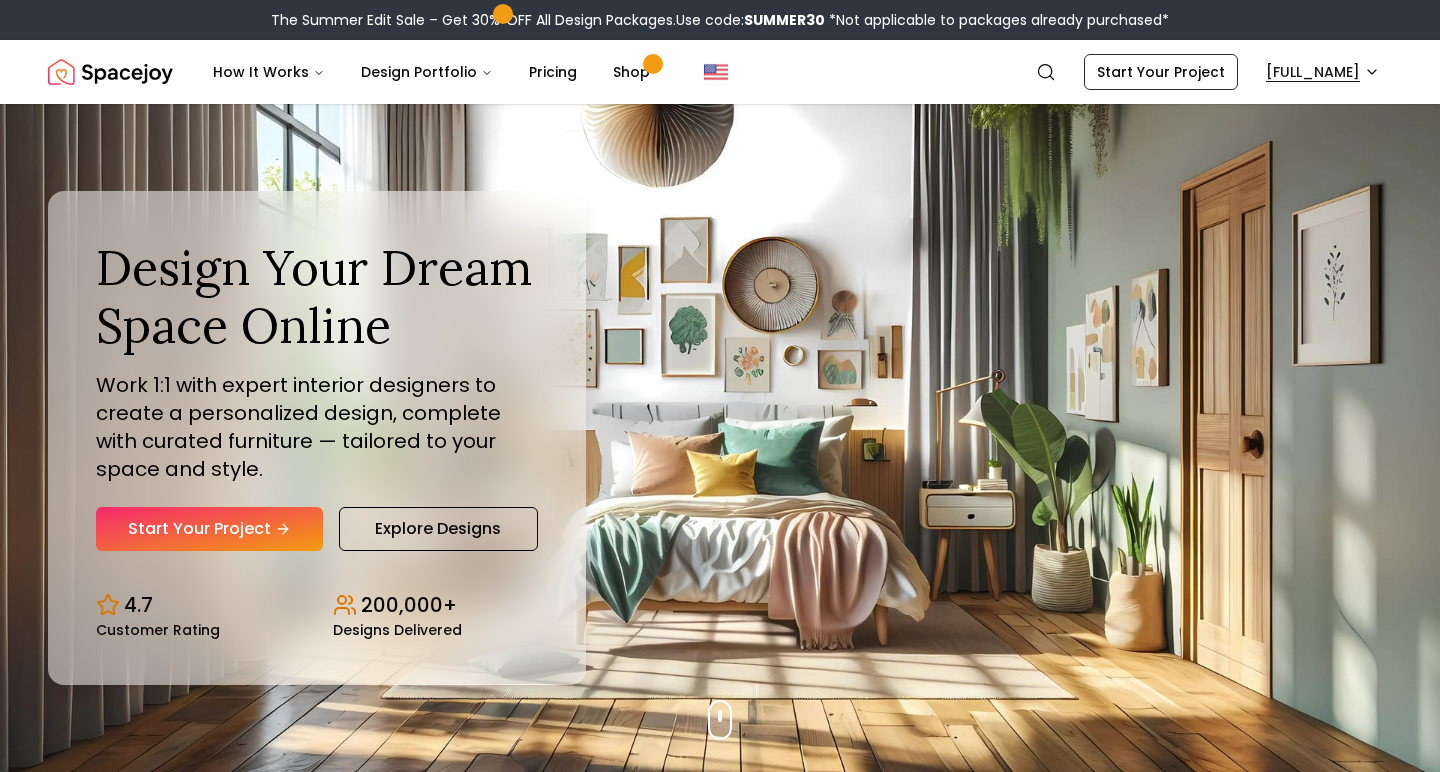 click on "The Summer Edit Sale – Get 30% OFF All Design Packages.  Use code:  SUMMER30  *Not applicable to packages already purchased*  Spacejoy Search KA How It Works  Design Portfolio  Pricing Shop Search Start Your Project  [FULL_NAME] Design Your Dream Space Online Work 1:1 with expert interior designers to create a personalized design, complete with curated furniture — tailored to your space and style. Start Your Project   Explore Designs 4.7 Customer Rating 200,000+ Designs Delivered Design Your Dream Space Online Work 1:1 with expert interior designers to create a personalized design, complete with curated furniture — tailored to your space and style. Start Your Project   Explore Designs 4.7 Customer Rating 200,000+ Designs Delivered The Summer Edit Sale Get 30% OFF on all Design Packages Get Started  Summer Splash Sale Up to 60% OFF on Furniture & Decor Shop Now  Get Matched with Expert Interior Designers Online! [FIRST] [FIRST] [FIRST] Designer  1" at bounding box center [720, 5956] 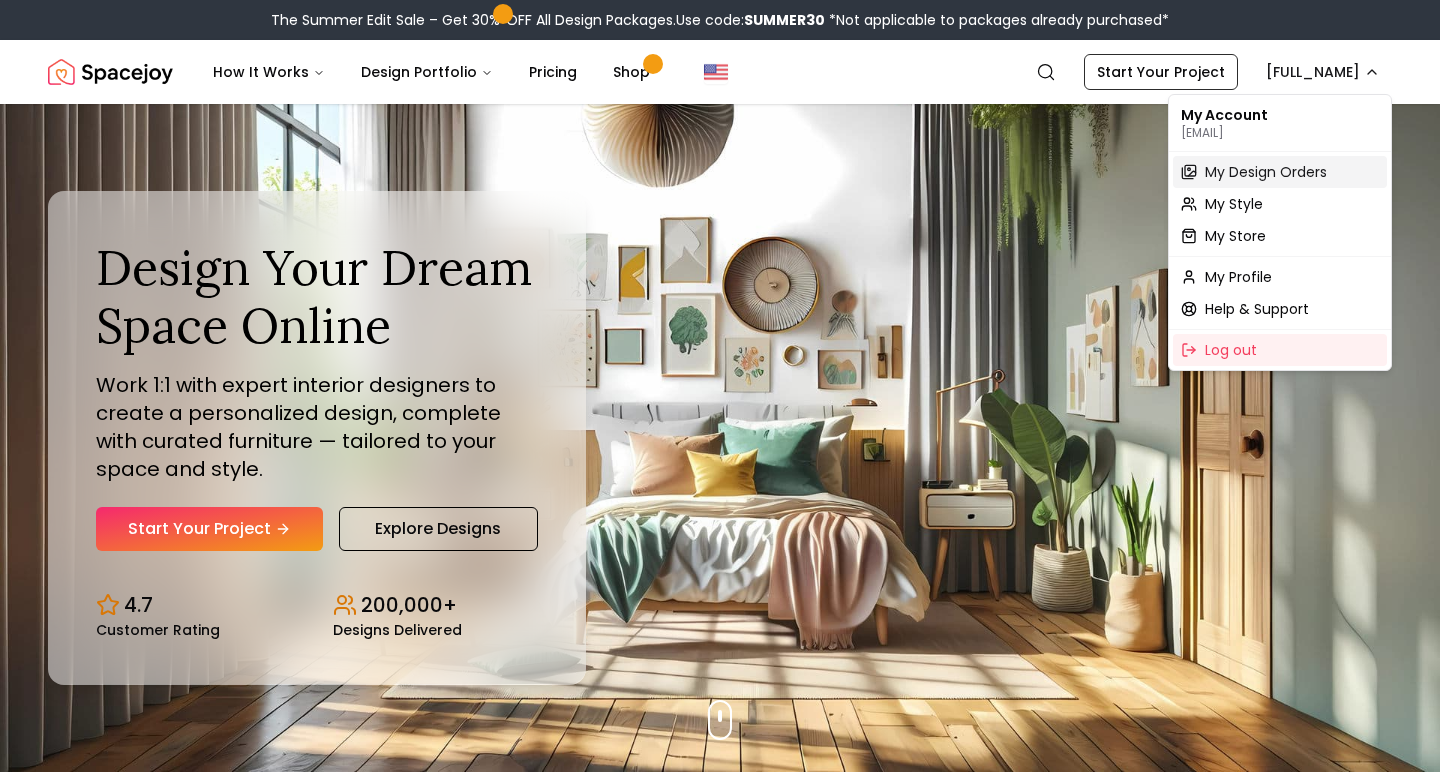 click on "My Design Orders" at bounding box center [1266, 172] 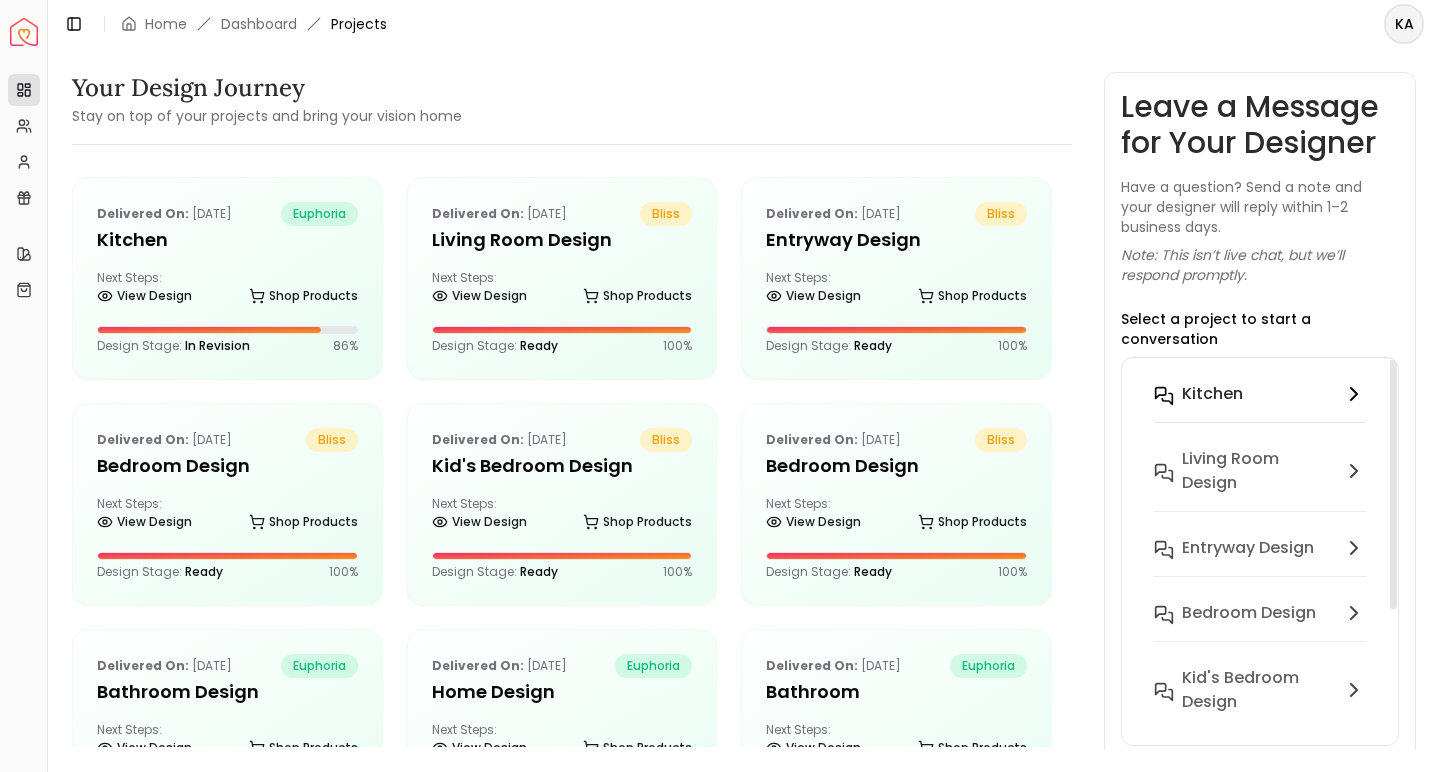 click on "Kitchen" at bounding box center (1258, 394) 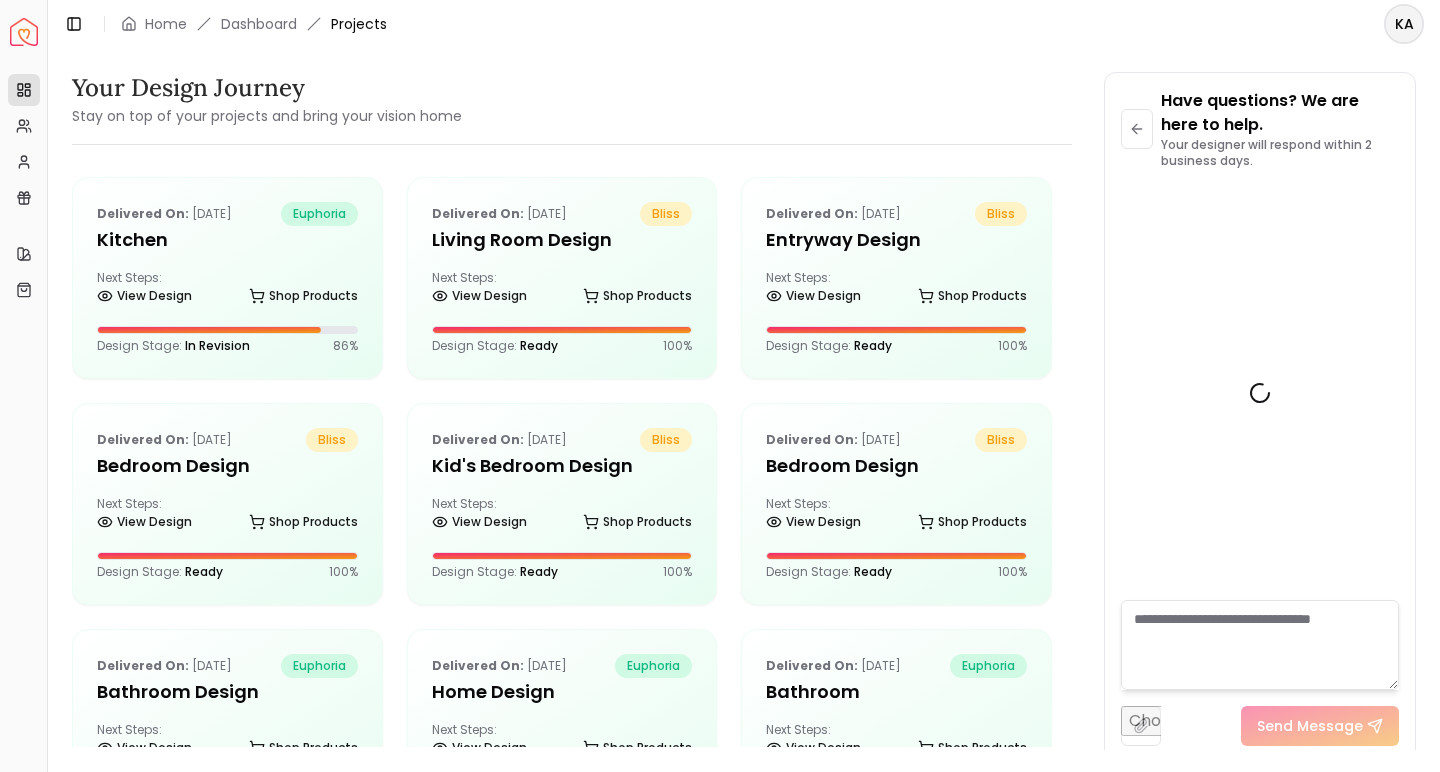 scroll, scrollTop: 6421, scrollLeft: 0, axis: vertical 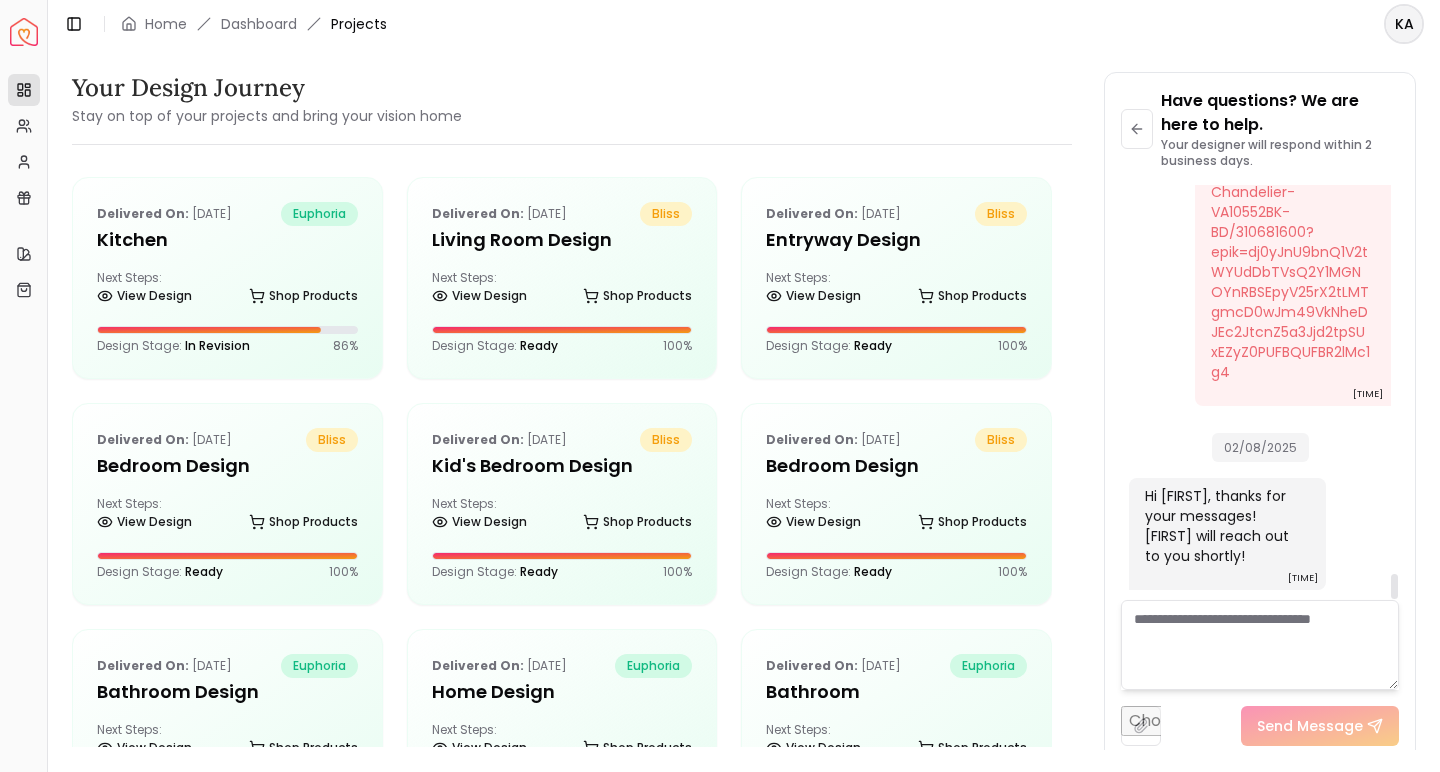 click at bounding box center (1260, 645) 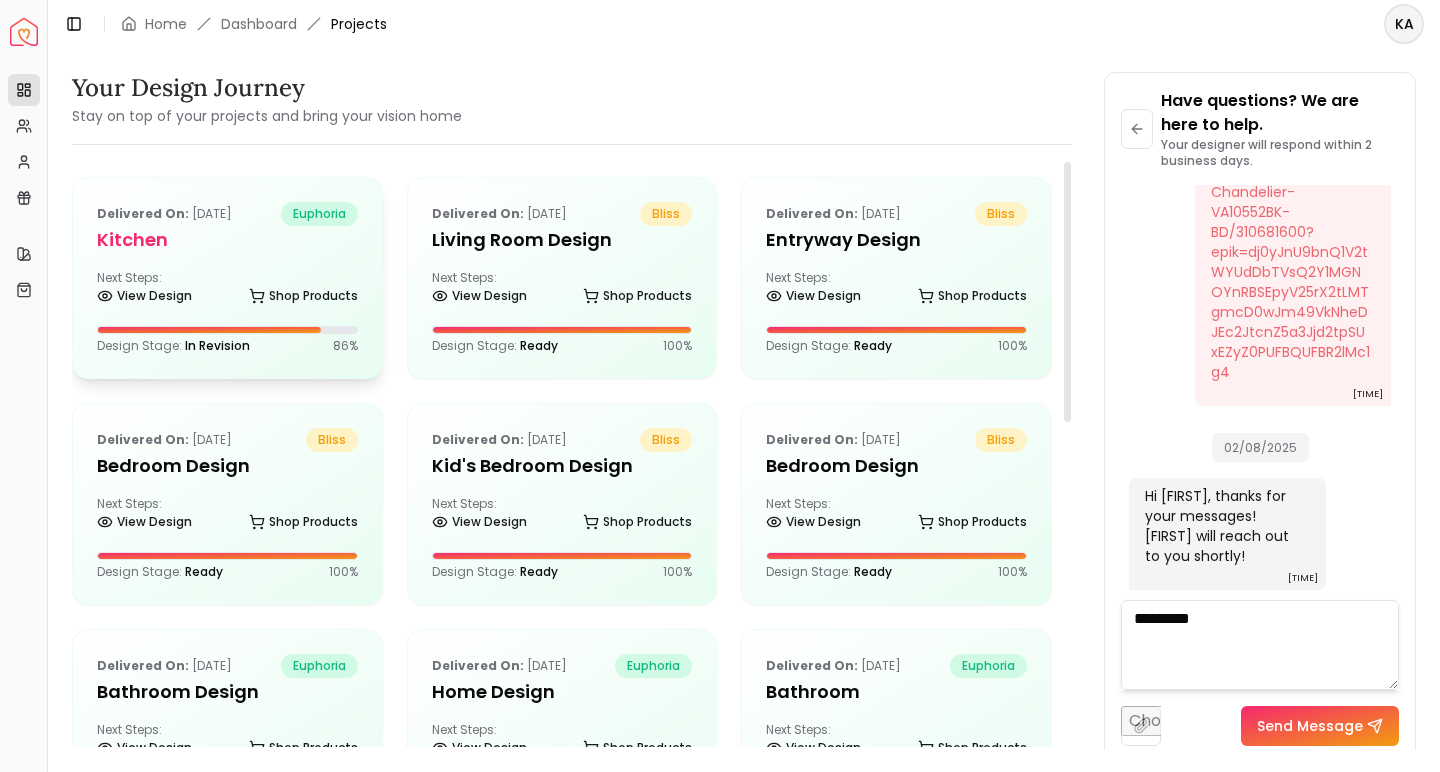 type on "*********" 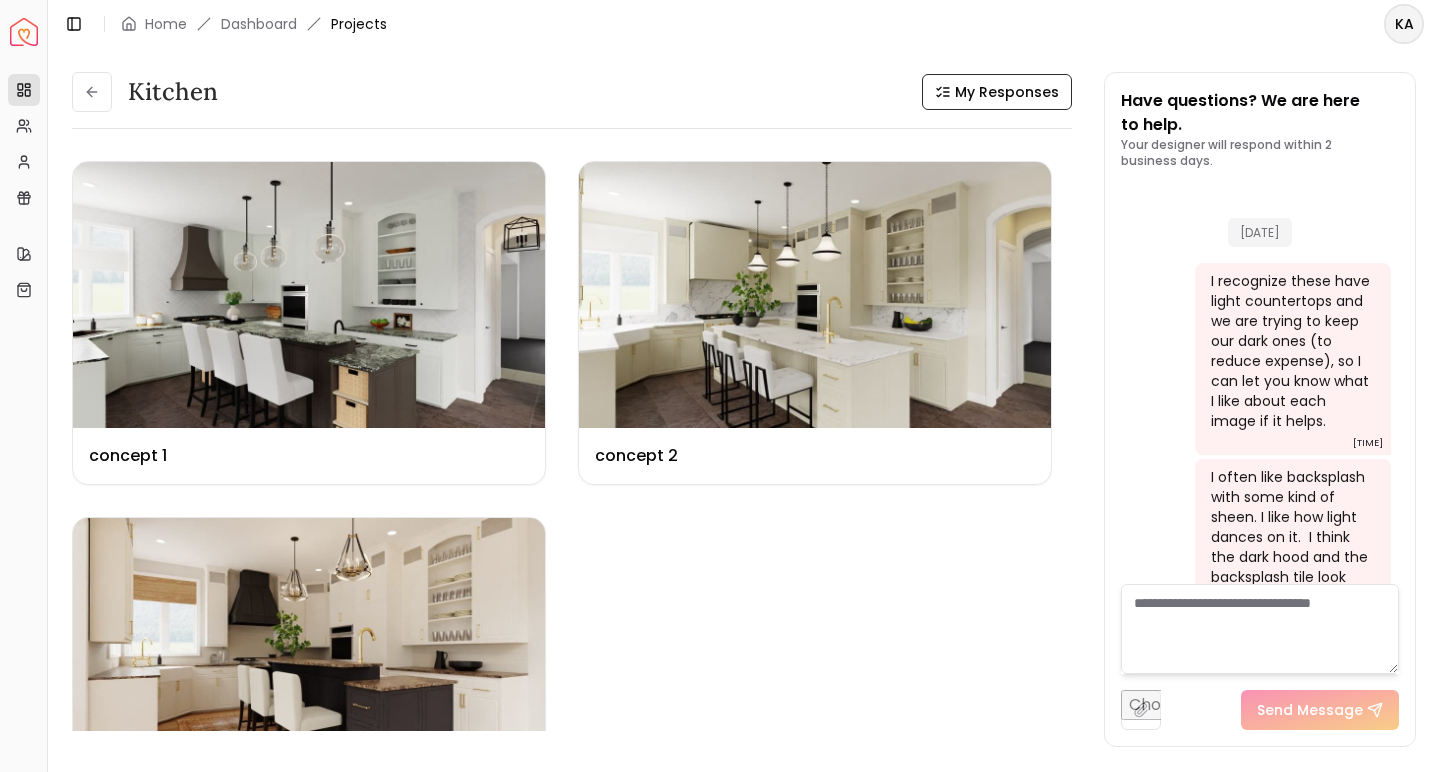 scroll, scrollTop: 6437, scrollLeft: 0, axis: vertical 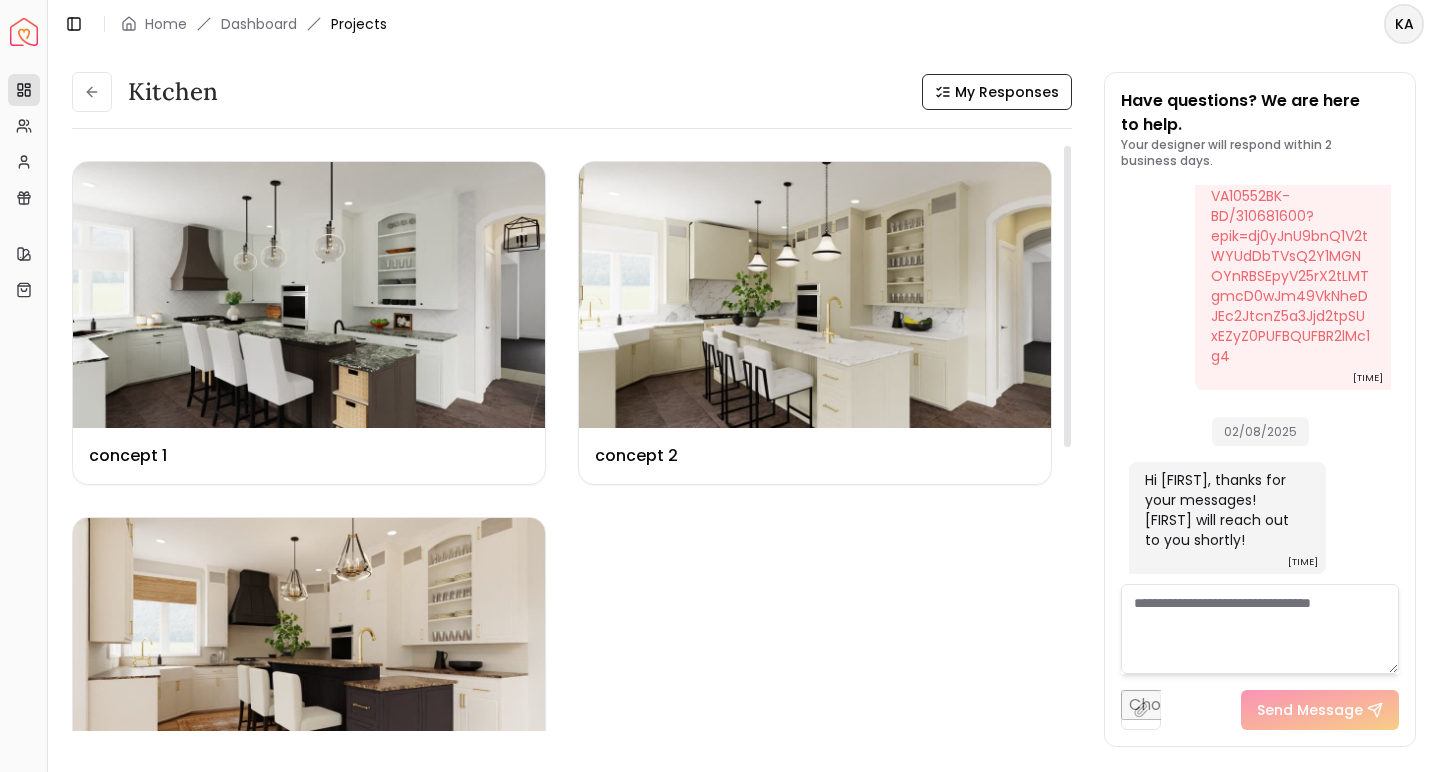click at bounding box center (1260, 629) 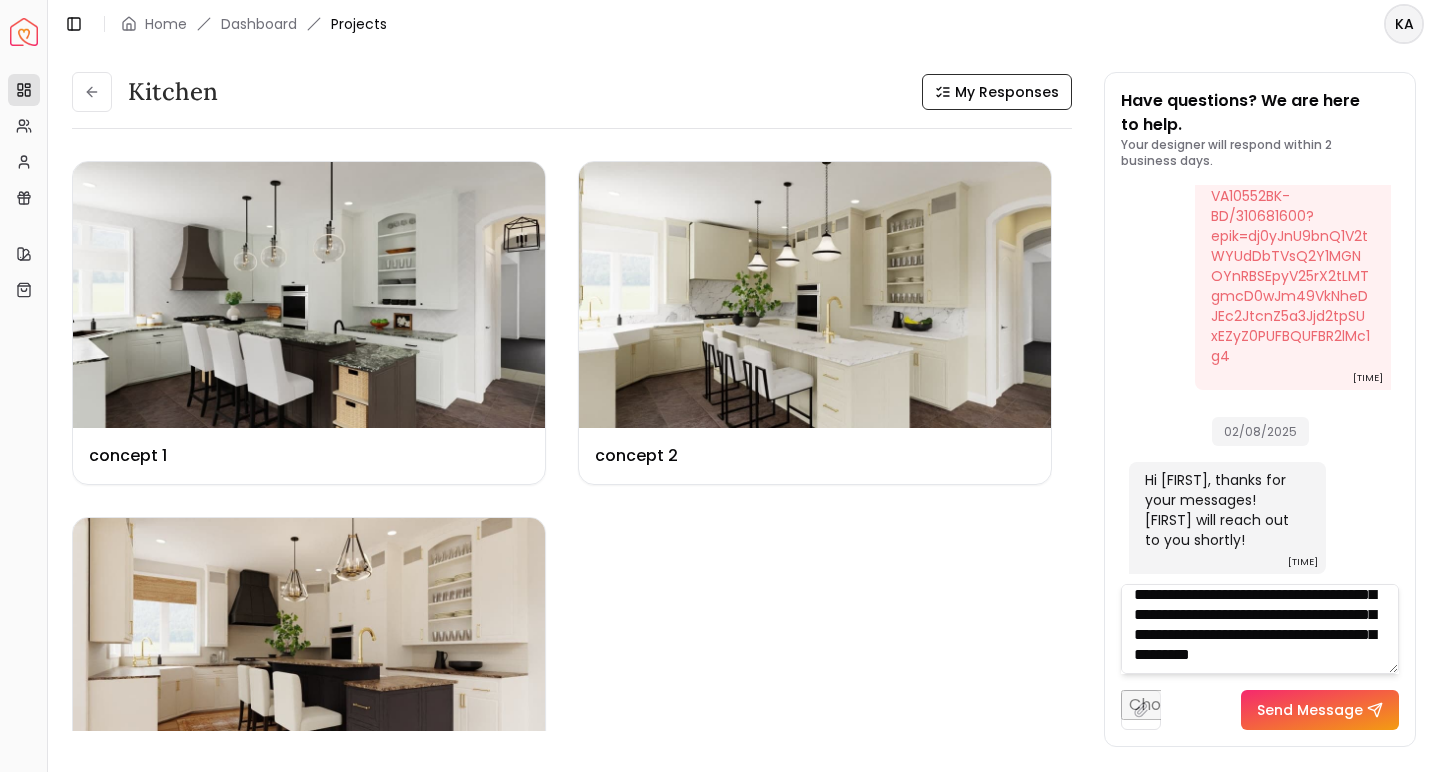scroll, scrollTop: 221, scrollLeft: 0, axis: vertical 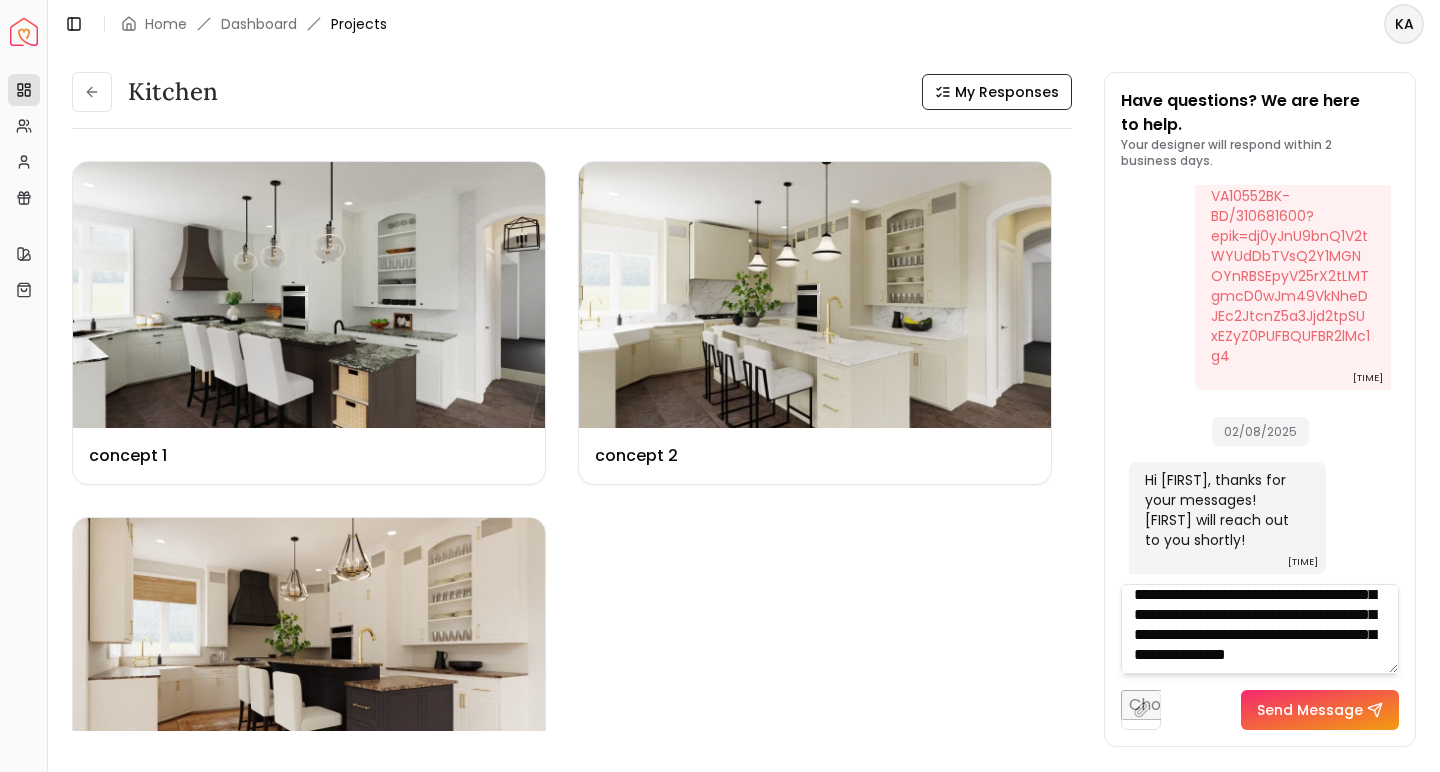 type on "**********" 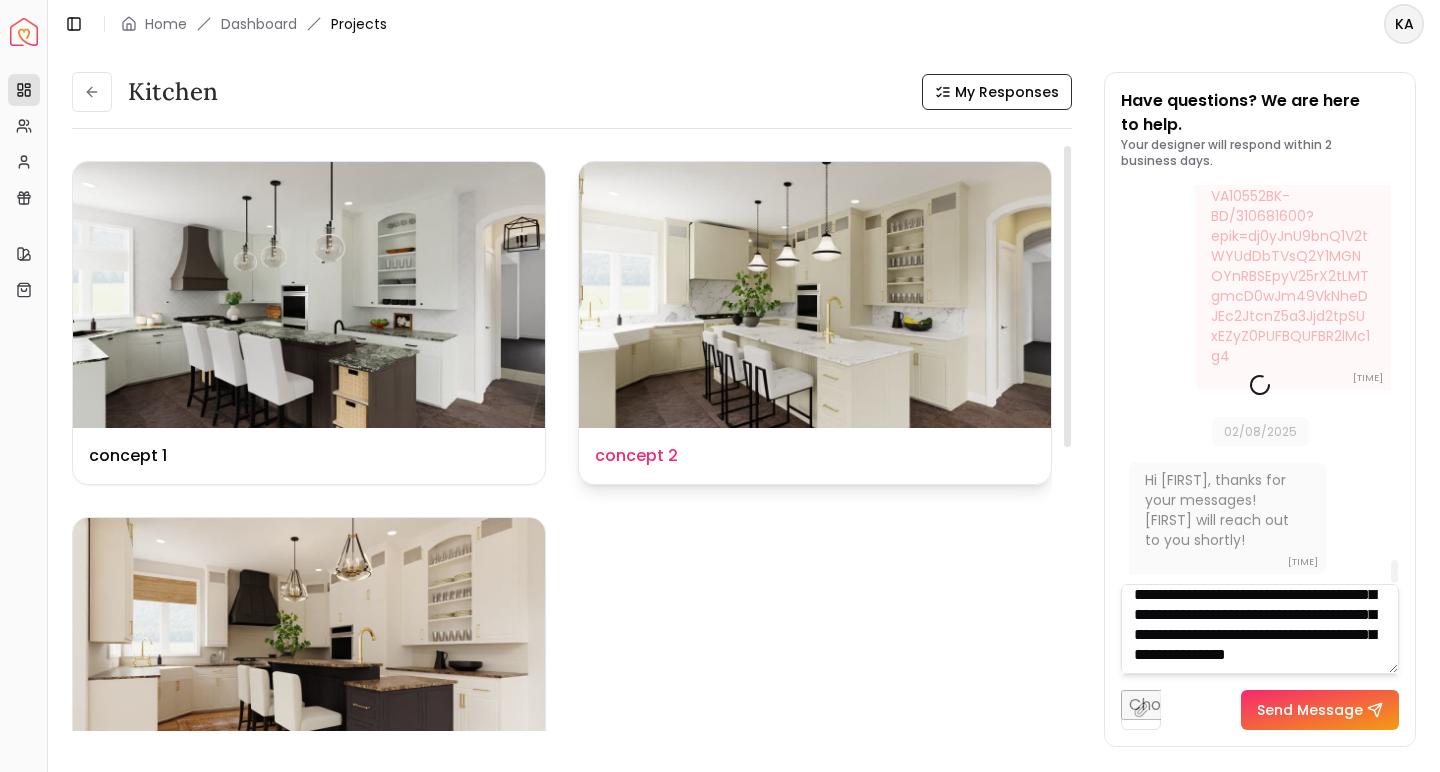 type 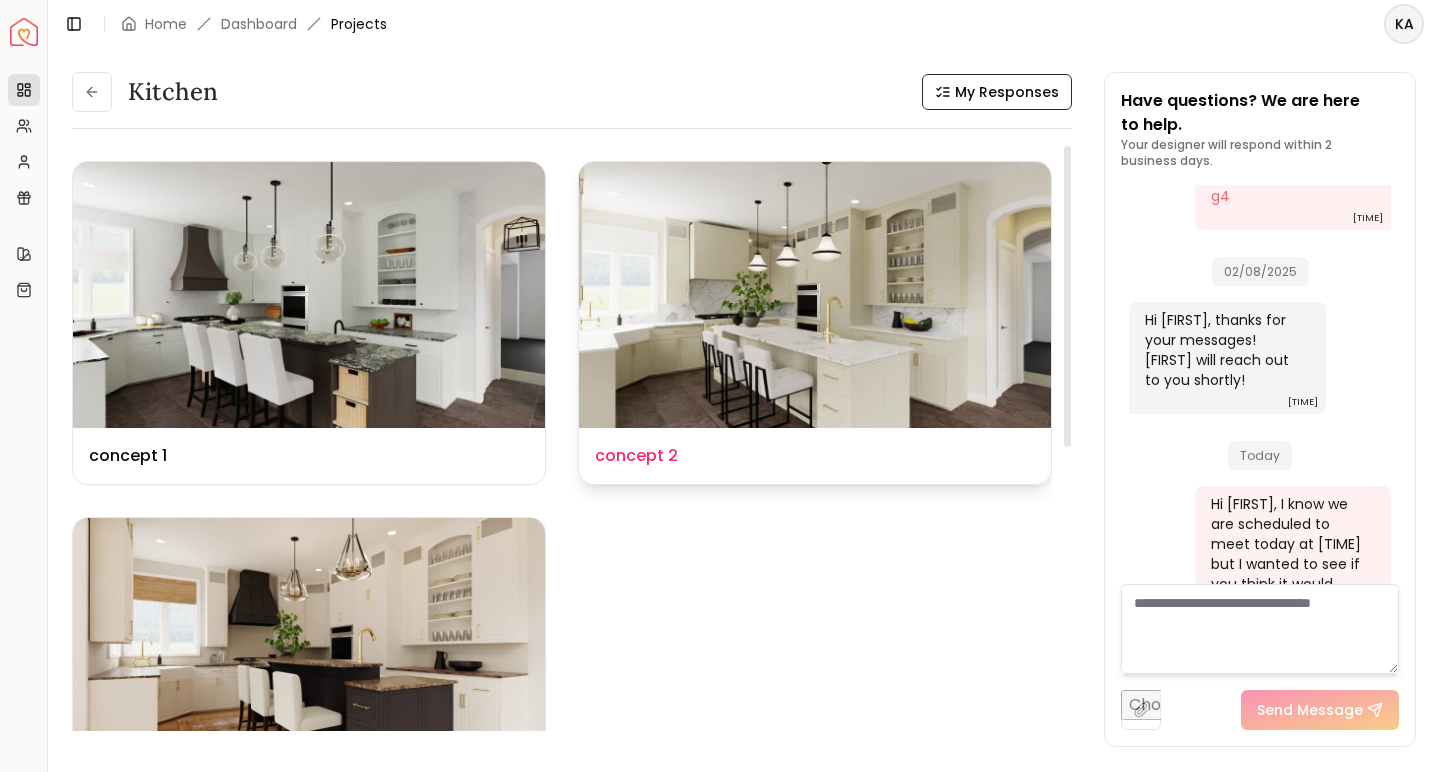 scroll, scrollTop: 0, scrollLeft: 0, axis: both 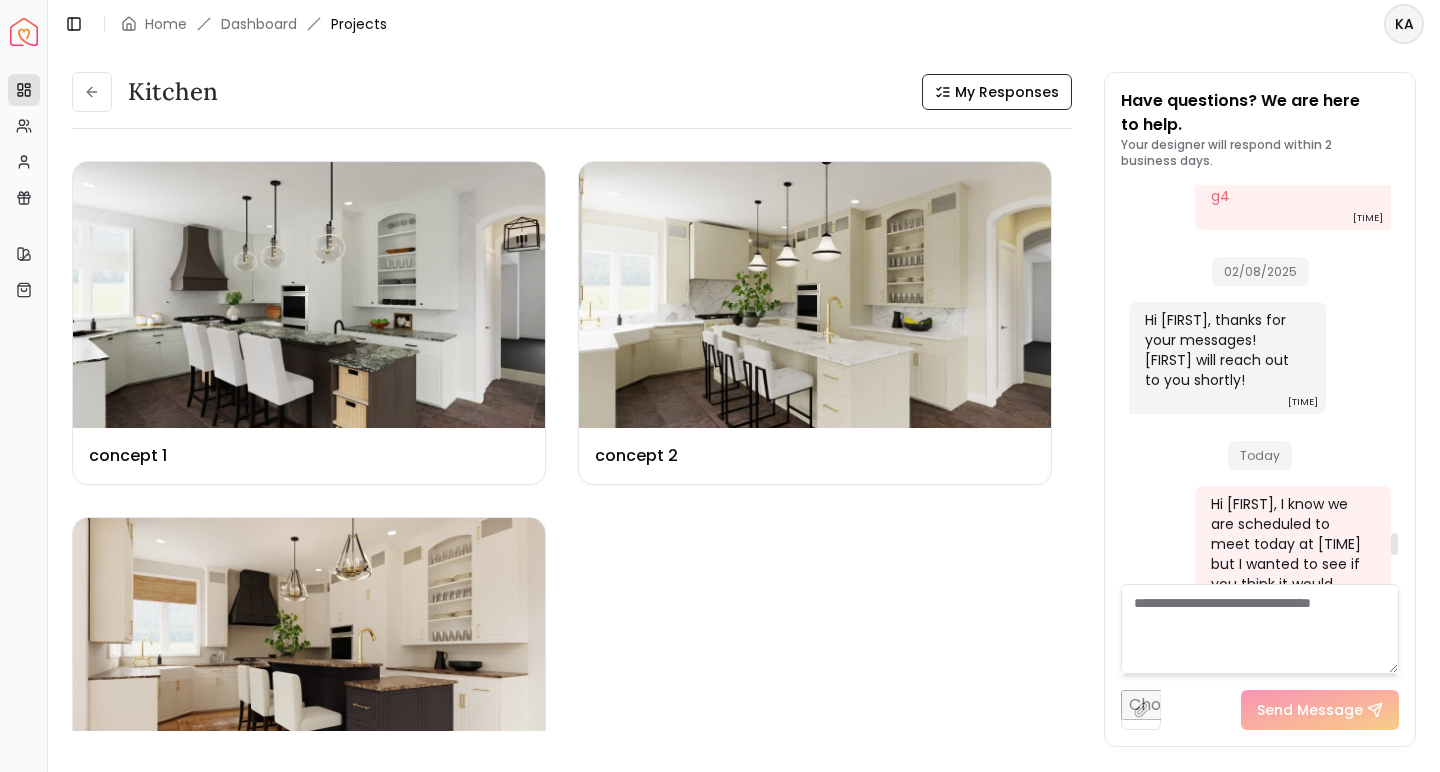 click on "Hi [FIRST], thanks for your messages! [FIRST] will reach out to you shortly!" at bounding box center (1225, 350) 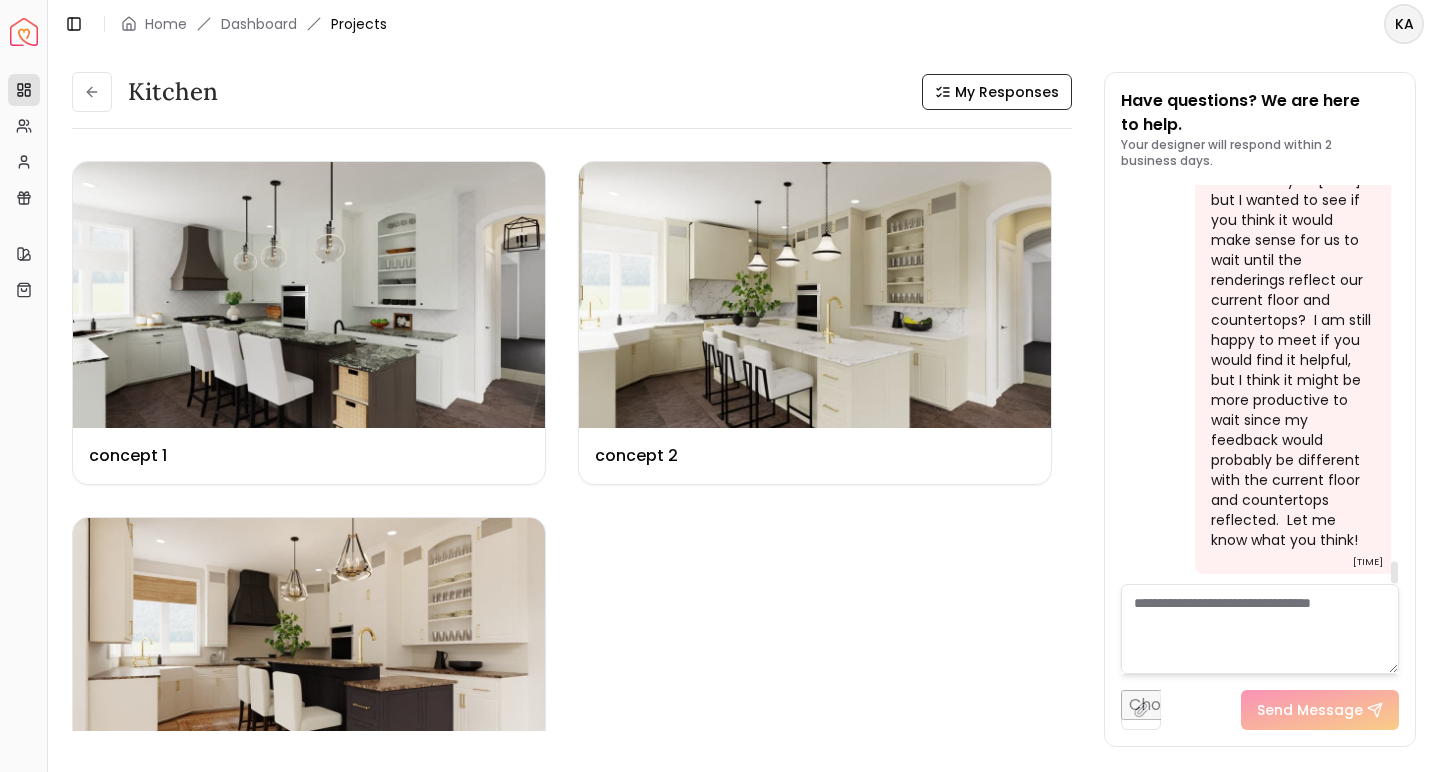 scroll, scrollTop: 6961, scrollLeft: 0, axis: vertical 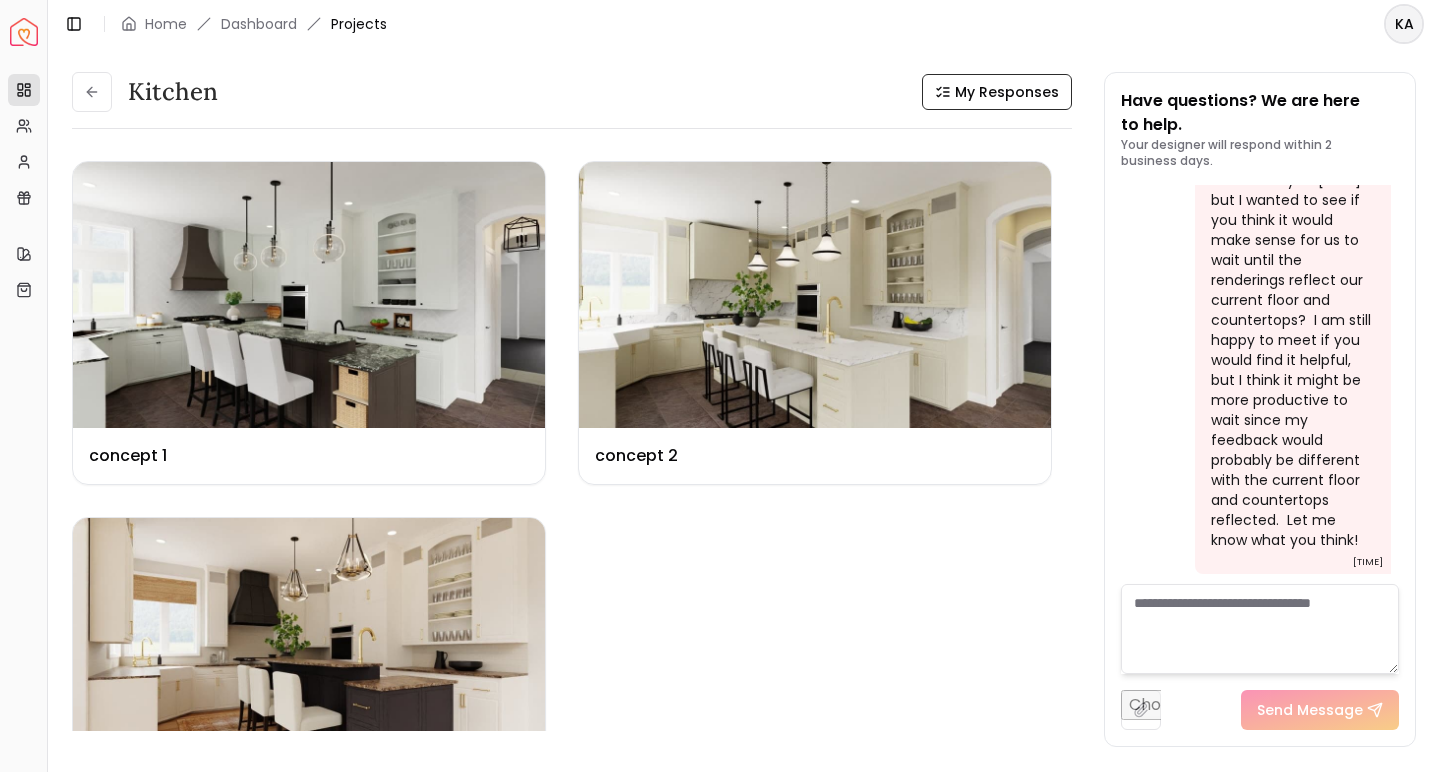 click at bounding box center (24, 32) 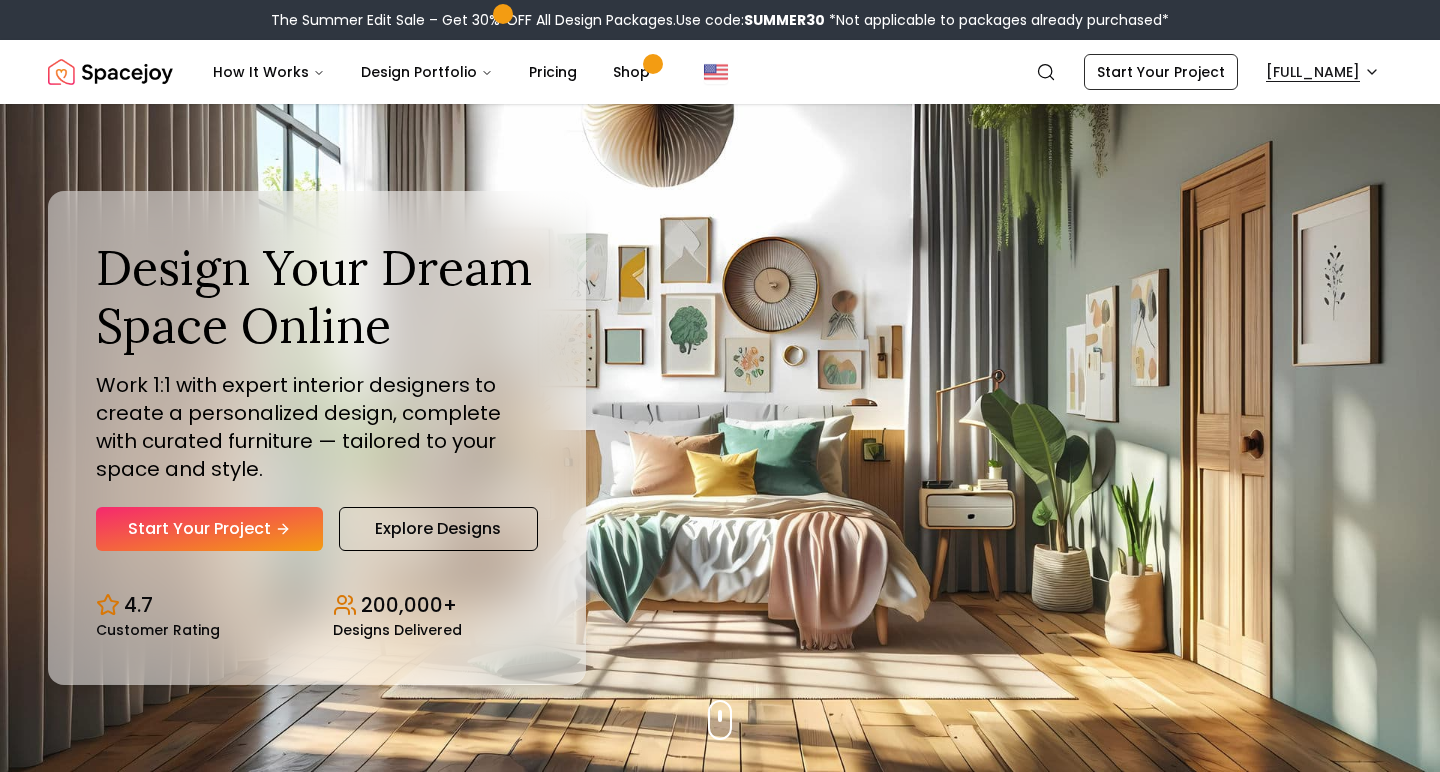 click on "The Summer Edit Sale – Get 30% OFF All Design Packages.  Use code:  SUMMER30  *Not applicable to packages already purchased*  Spacejoy Search KA How It Works  Design Portfolio  Pricing Shop Search Start Your Project  [FULL_NAME] Design Your Dream Space Online Work 1:1 with expert interior designers to create a personalized design, complete with curated furniture — tailored to your space and style. Start Your Project   Explore Designs 4.7 Customer Rating 200,000+ Designs Delivered Design Your Dream Space Online Work 1:1 with expert interior designers to create a personalized design, complete with curated furniture — tailored to your space and style. Start Your Project   Explore Designs 4.7 Customer Rating 200,000+ Designs Delivered The Summer Edit Sale Get 30% OFF on all Design Packages Get Started  Summer Splash Sale Up to 60% OFF on Furniture & Decor Shop Now  Get Matched with Expert Interior Designers Online! [FIRST] [FIRST] [FIRST] Designer  1" at bounding box center (720, 5956) 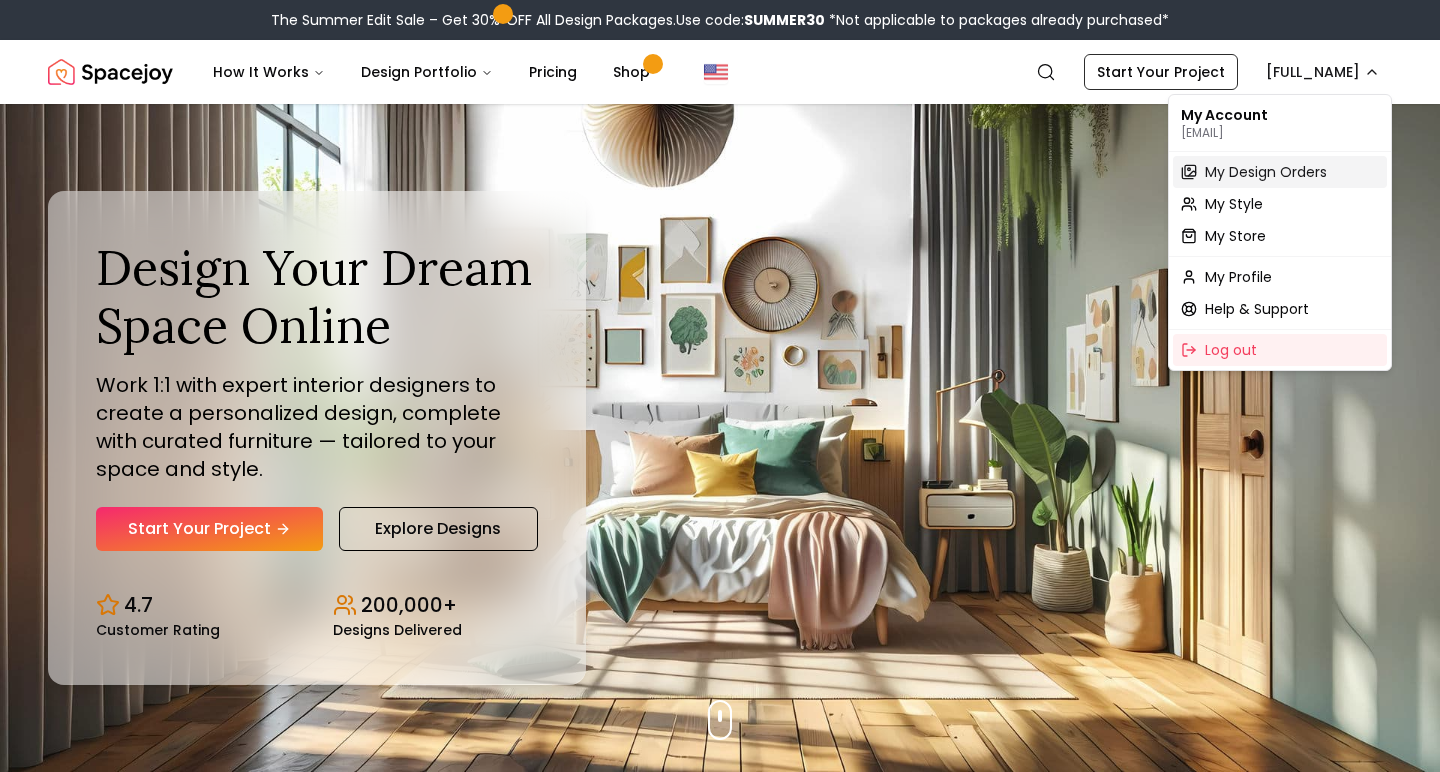 click on "My Design Orders" at bounding box center [1266, 172] 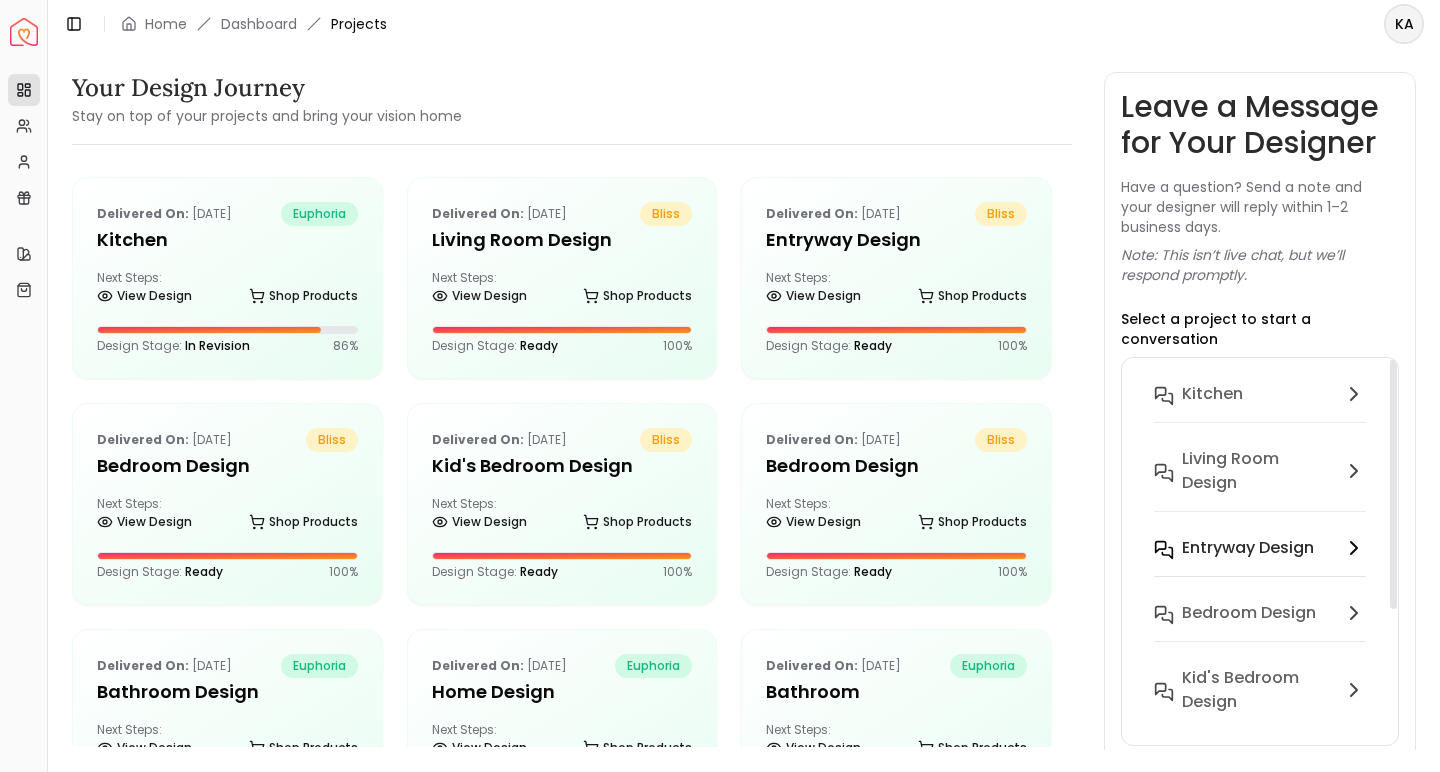 click on "entryway design" at bounding box center (1248, 548) 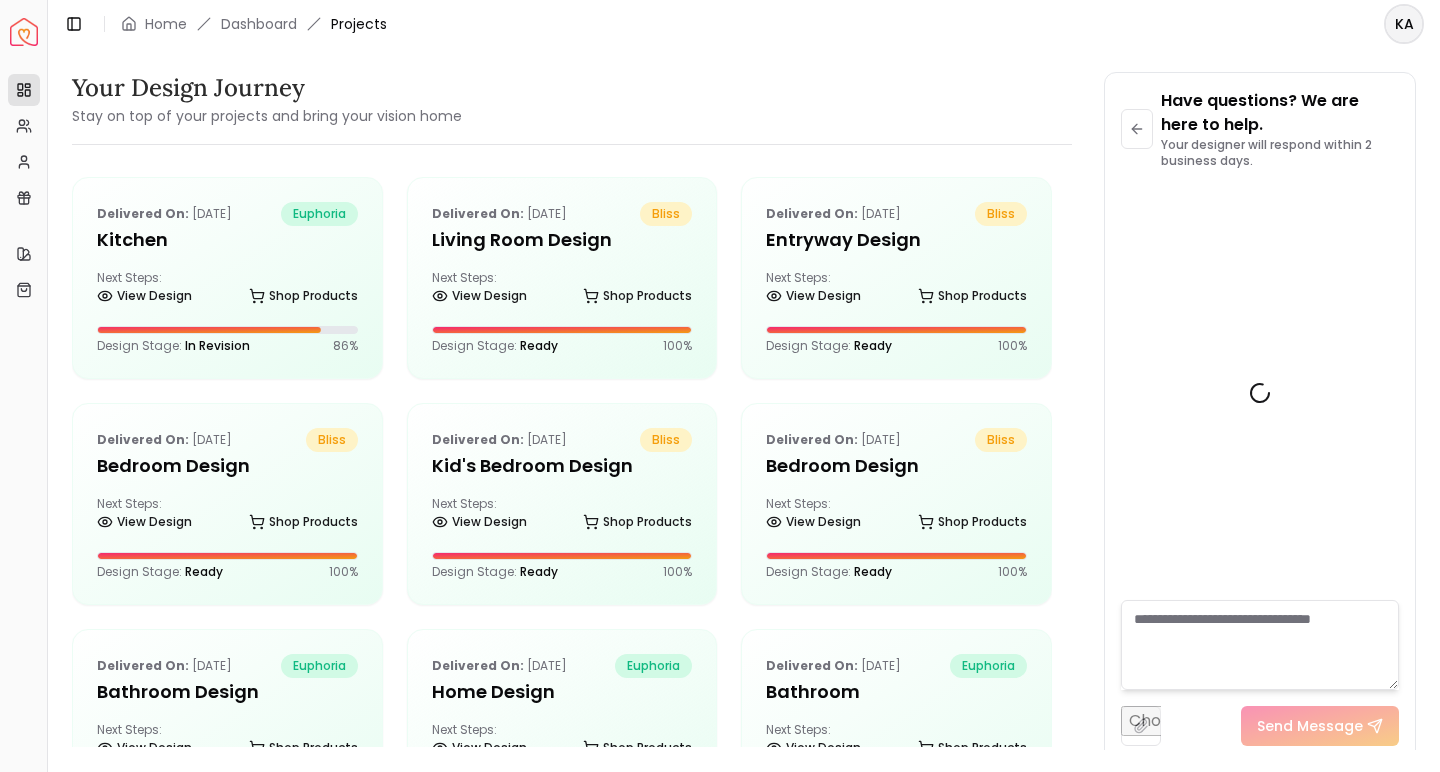 scroll, scrollTop: 9757, scrollLeft: 0, axis: vertical 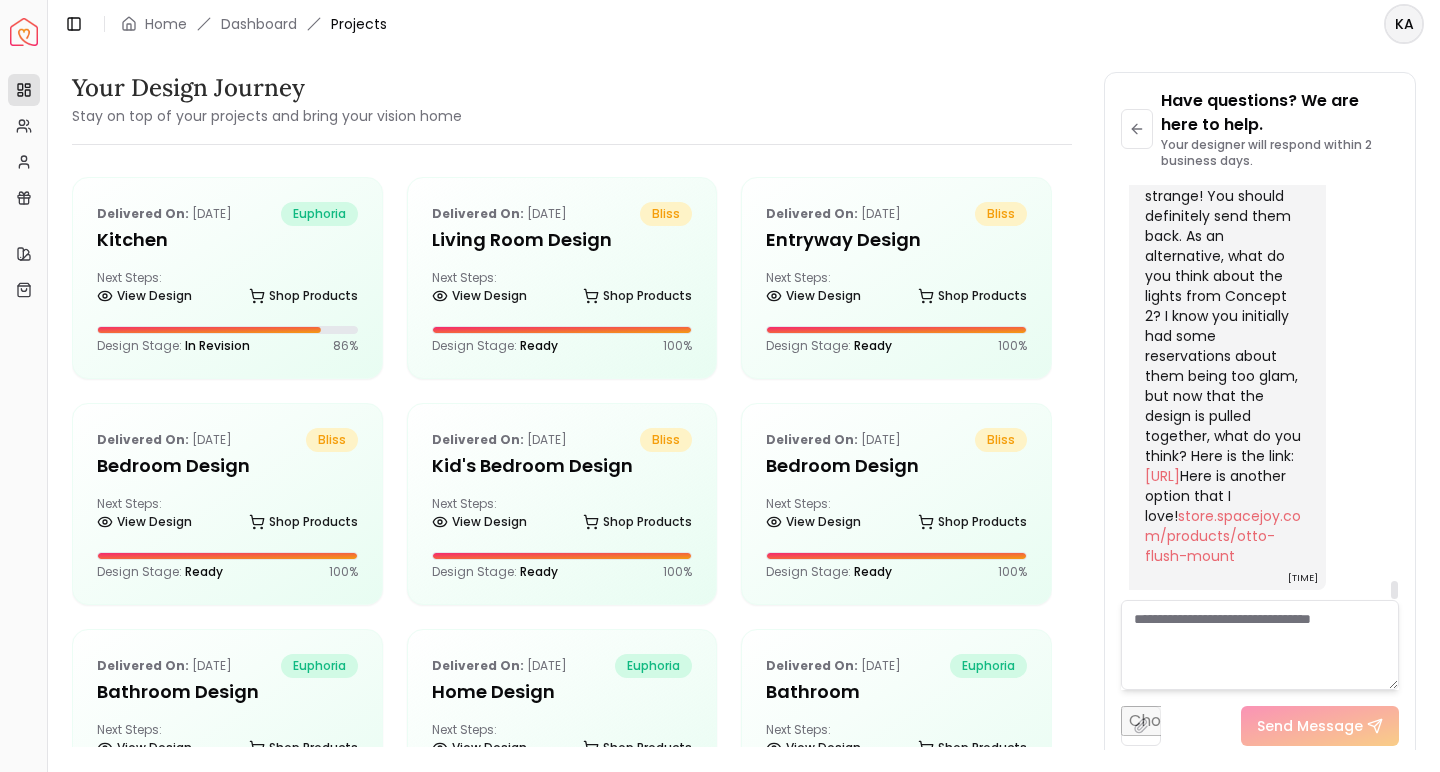 click on "Hi [FIRST], I'm so sorry the lights did not meet your expectations. I wonder if the wrong lights were sent. This is the direct link to the lights on Wayfair:  [URL]  You can see in the product images that some show the white piece that conceals the bulbs and some do not. That is so strange! You should definitely send them back. As an alternative, what do you think about the lights from Concept 2? I know you initially had some reservations about them being too glam, but now that the design is pulled together, what do you think? Here is the link:  [URL]
Here is another option that I love!  [URL]" at bounding box center [1225, 236] 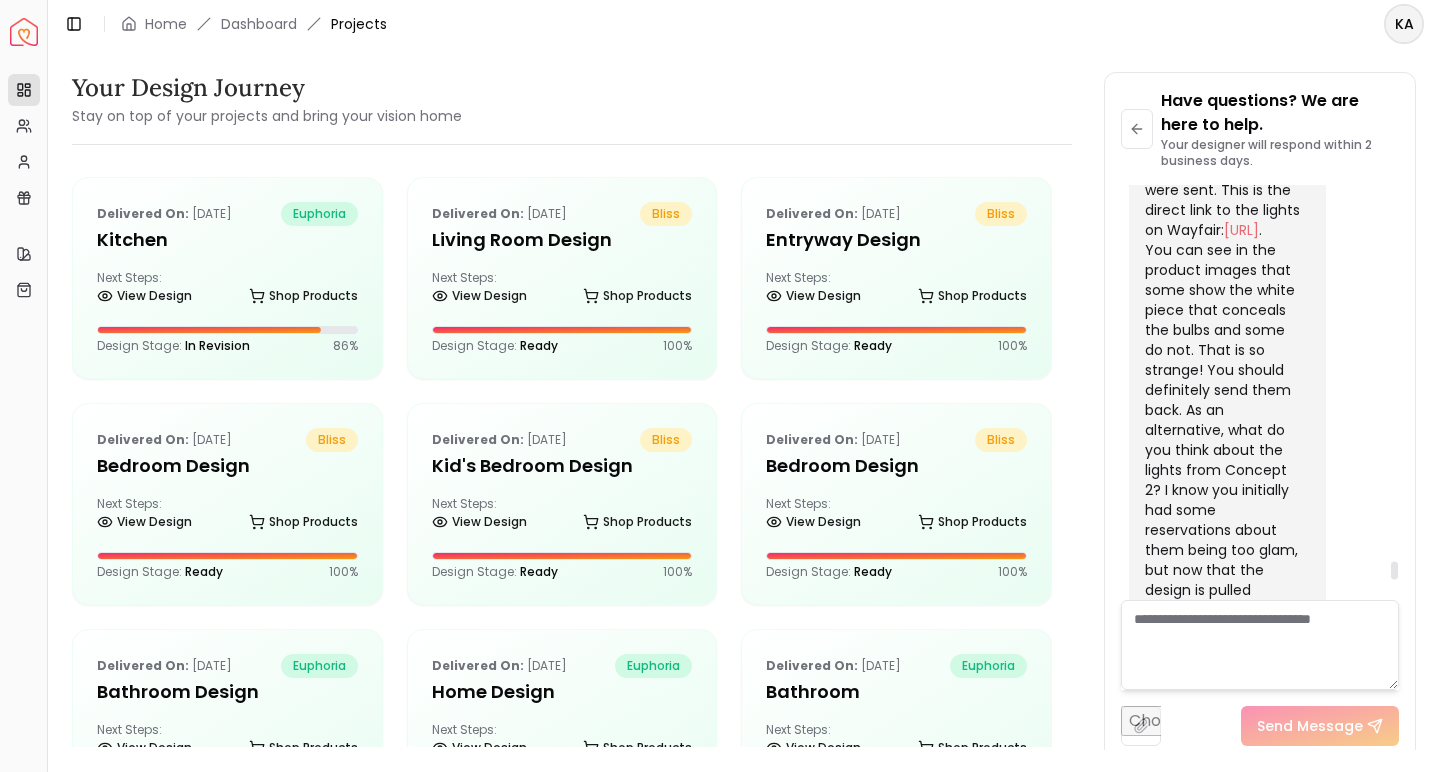 scroll, scrollTop: 9176, scrollLeft: 0, axis: vertical 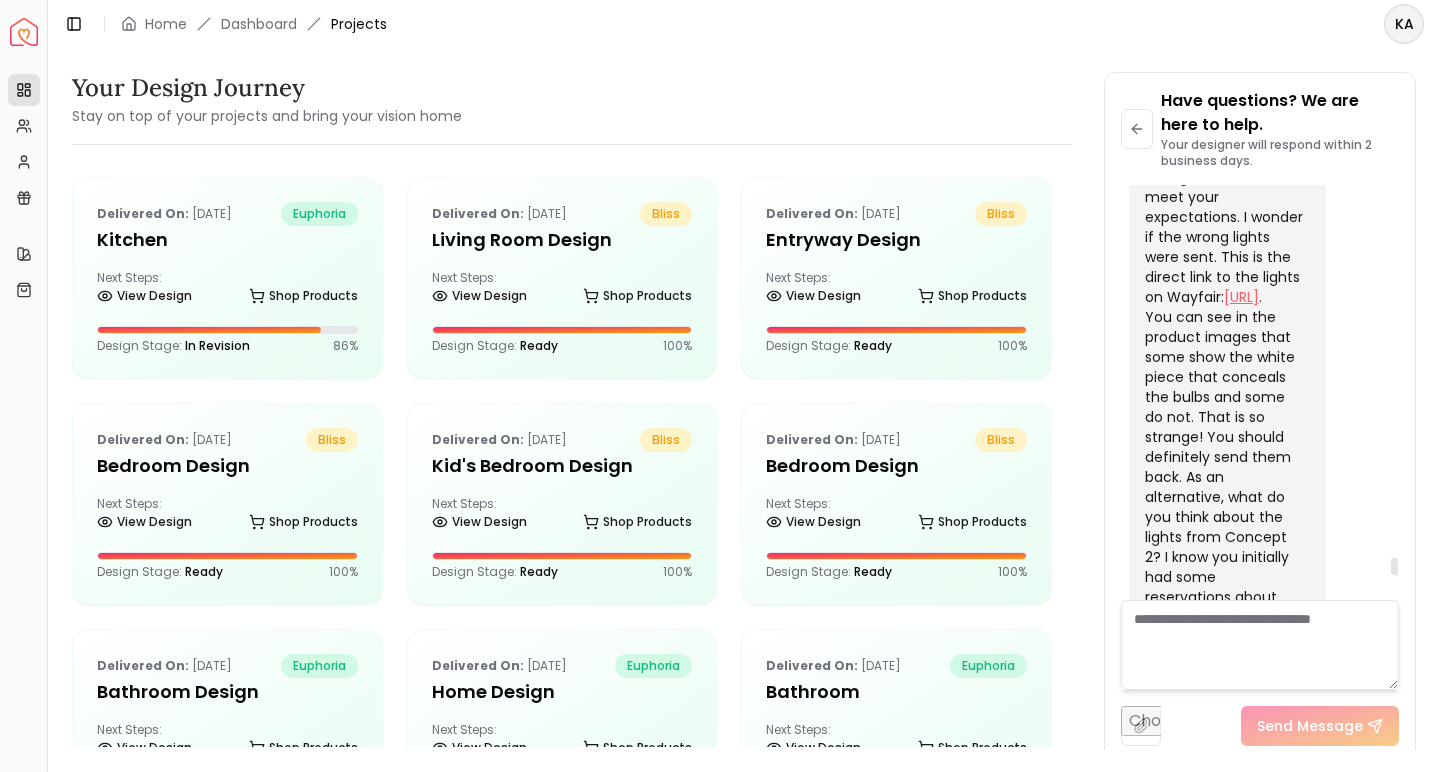 click on "[URL]" at bounding box center (1241, 297) 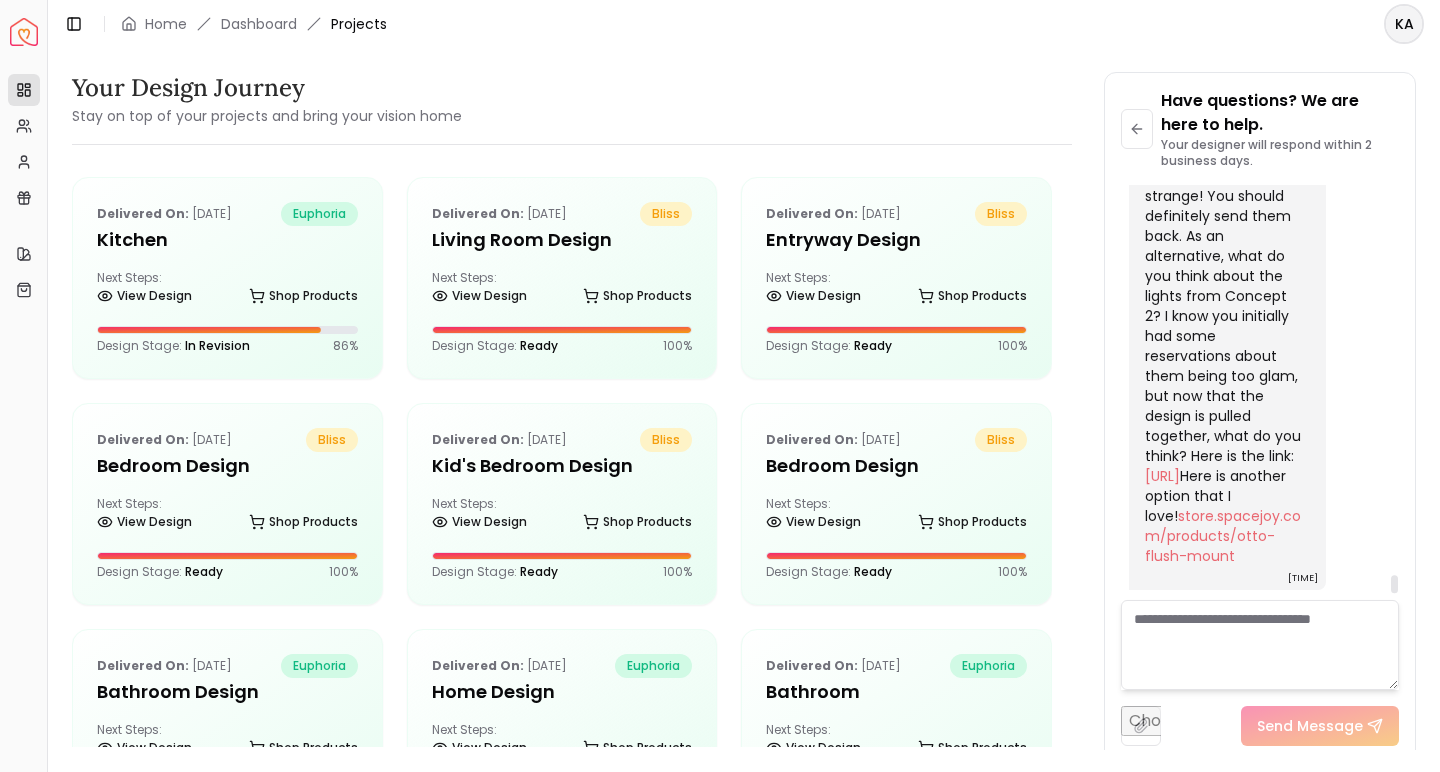 scroll, scrollTop: 9758, scrollLeft: 0, axis: vertical 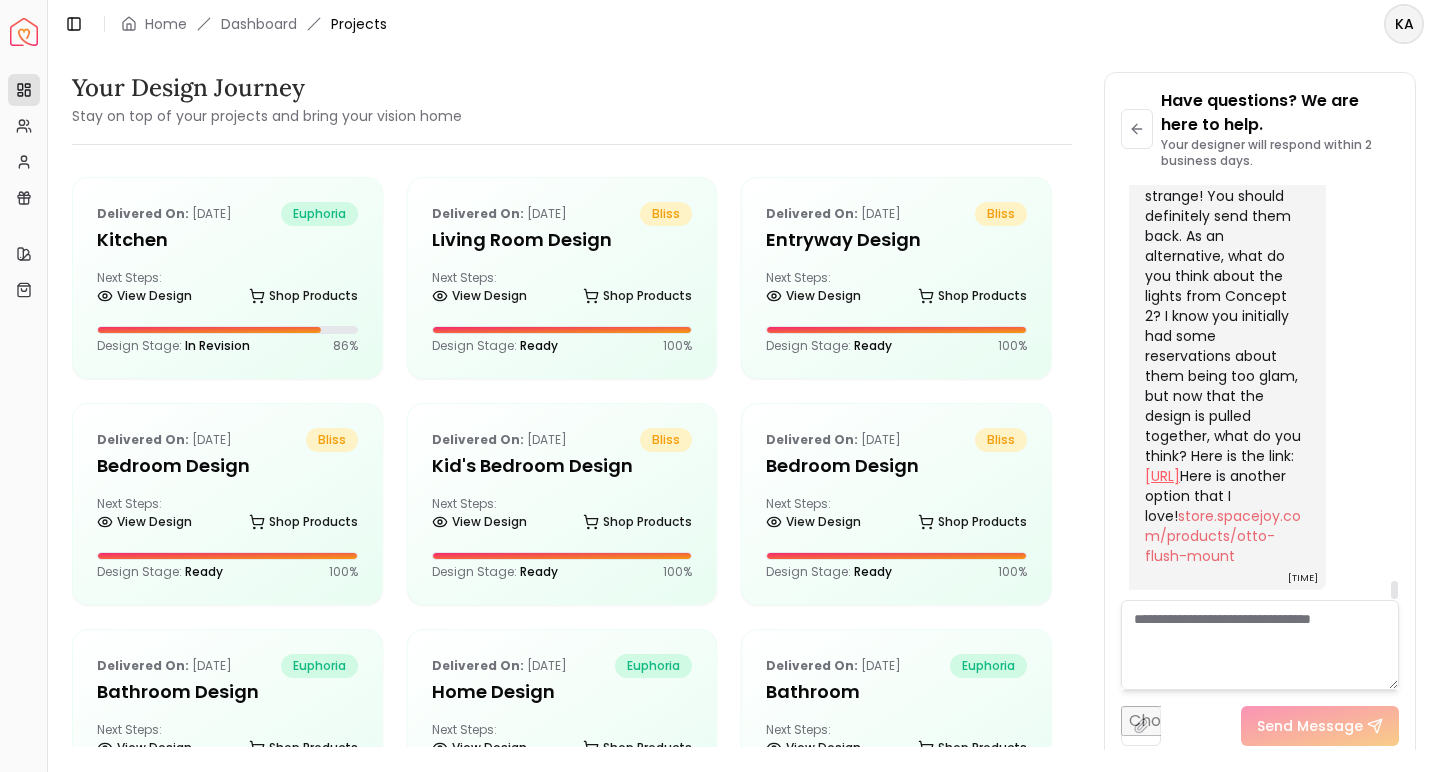 click on "[URL]" at bounding box center [1162, 476] 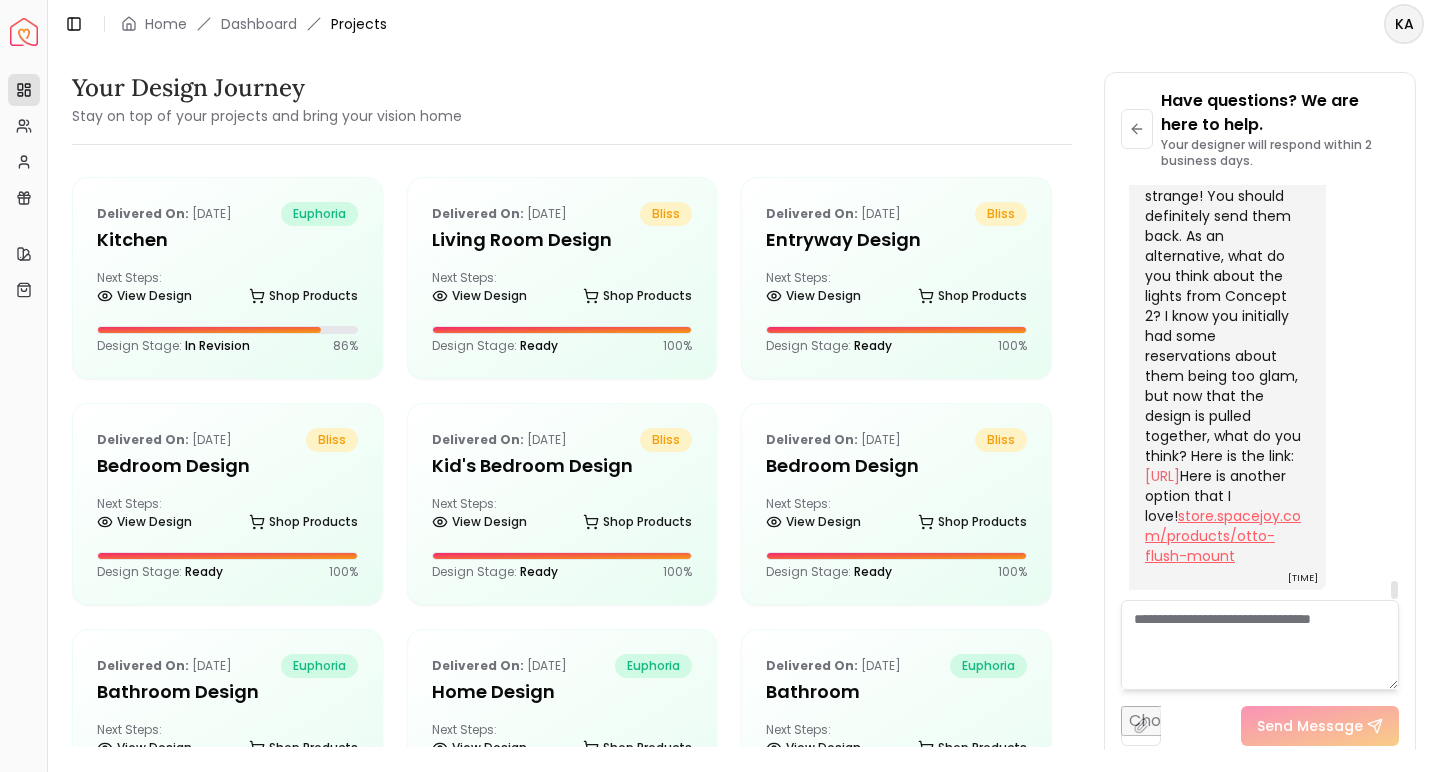 click on "store.spacejoy.com/products/otto-flush-mount" at bounding box center (1223, 536) 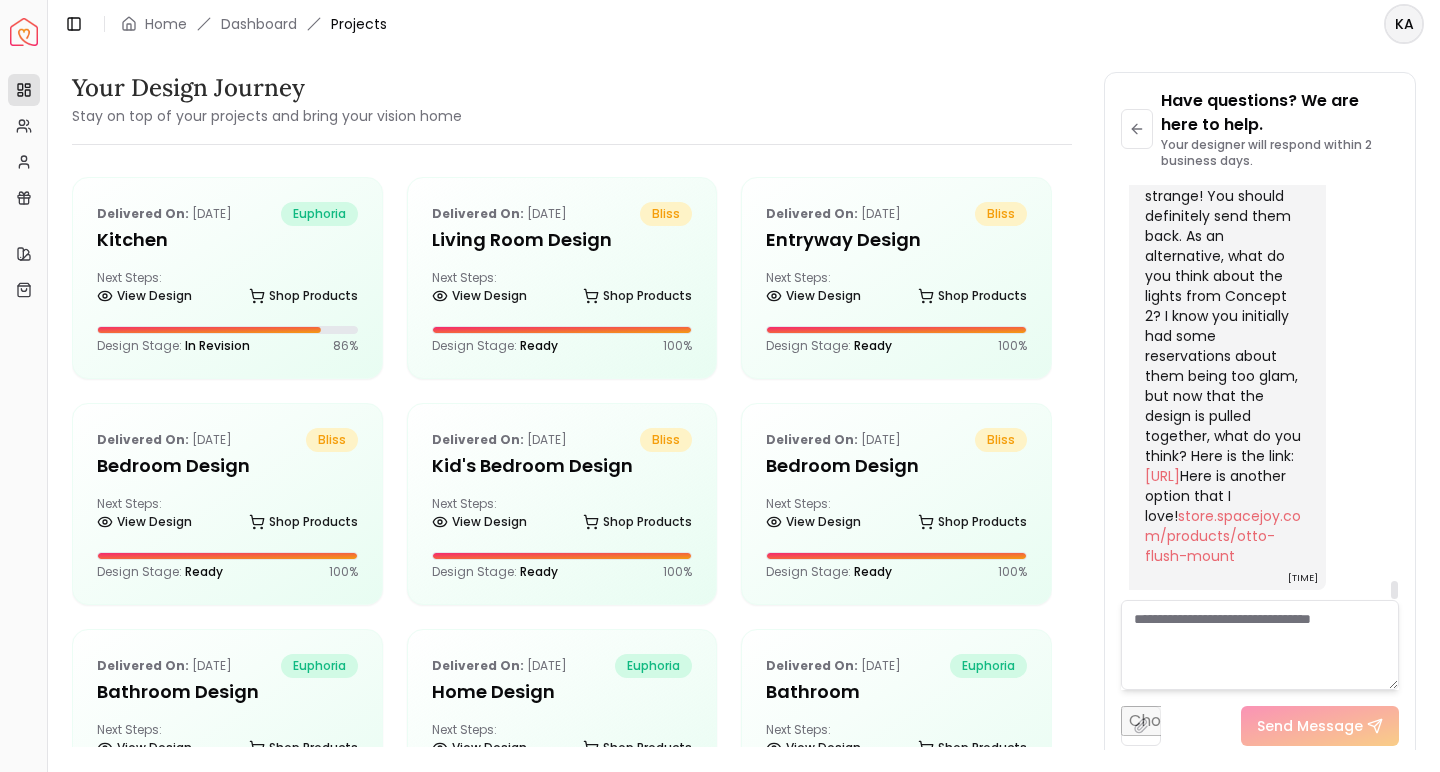 click at bounding box center [1260, 645] 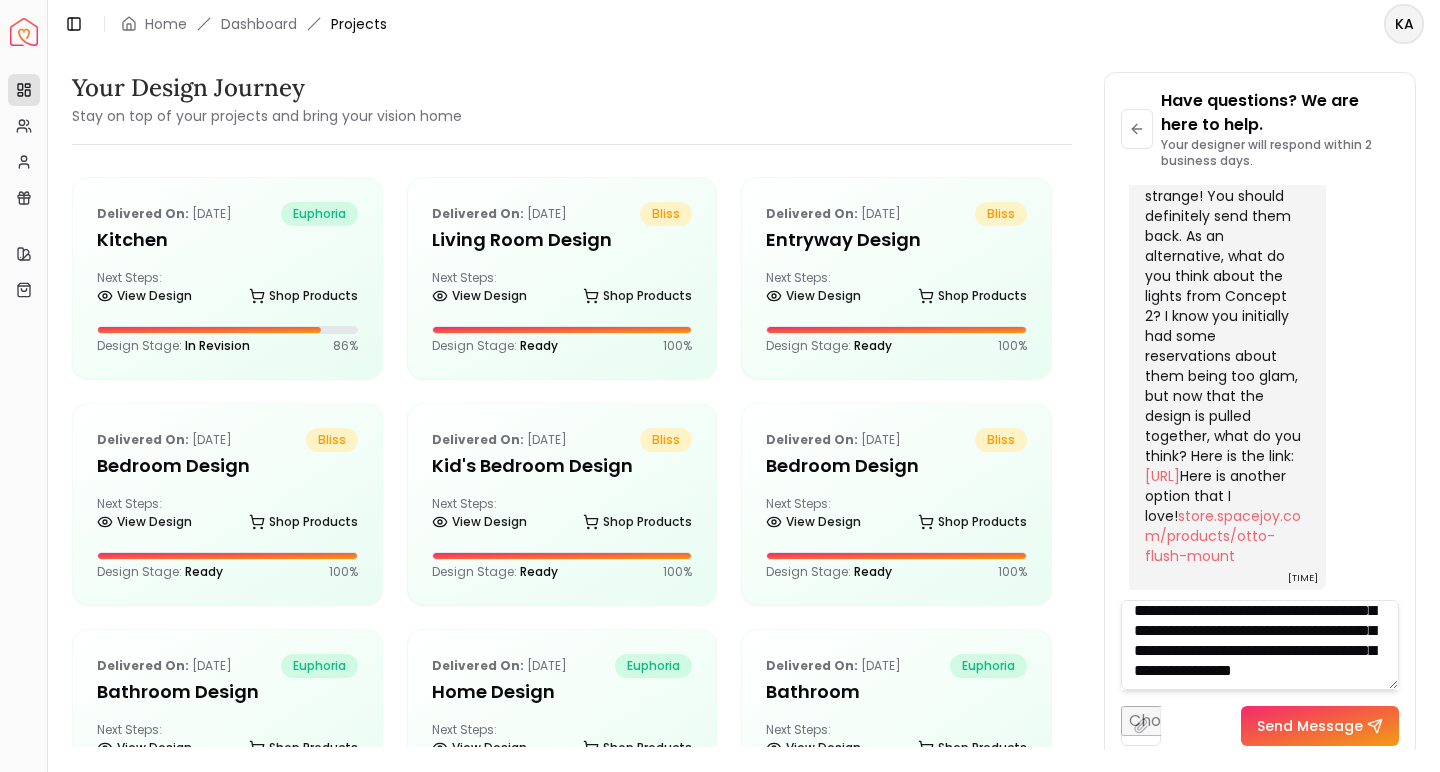 scroll, scrollTop: 261, scrollLeft: 0, axis: vertical 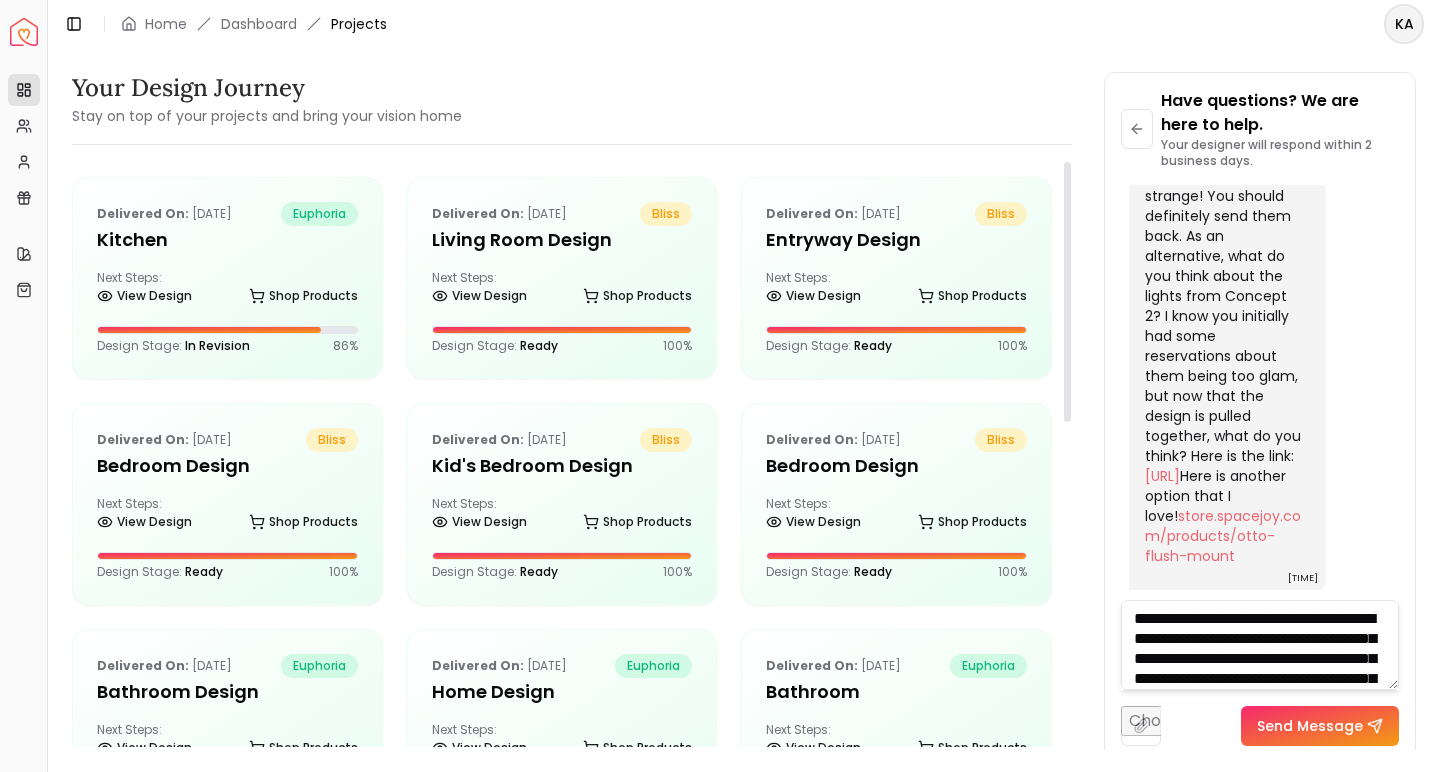 drag, startPoint x: 1241, startPoint y: 685, endPoint x: 1062, endPoint y: 559, distance: 218.89952 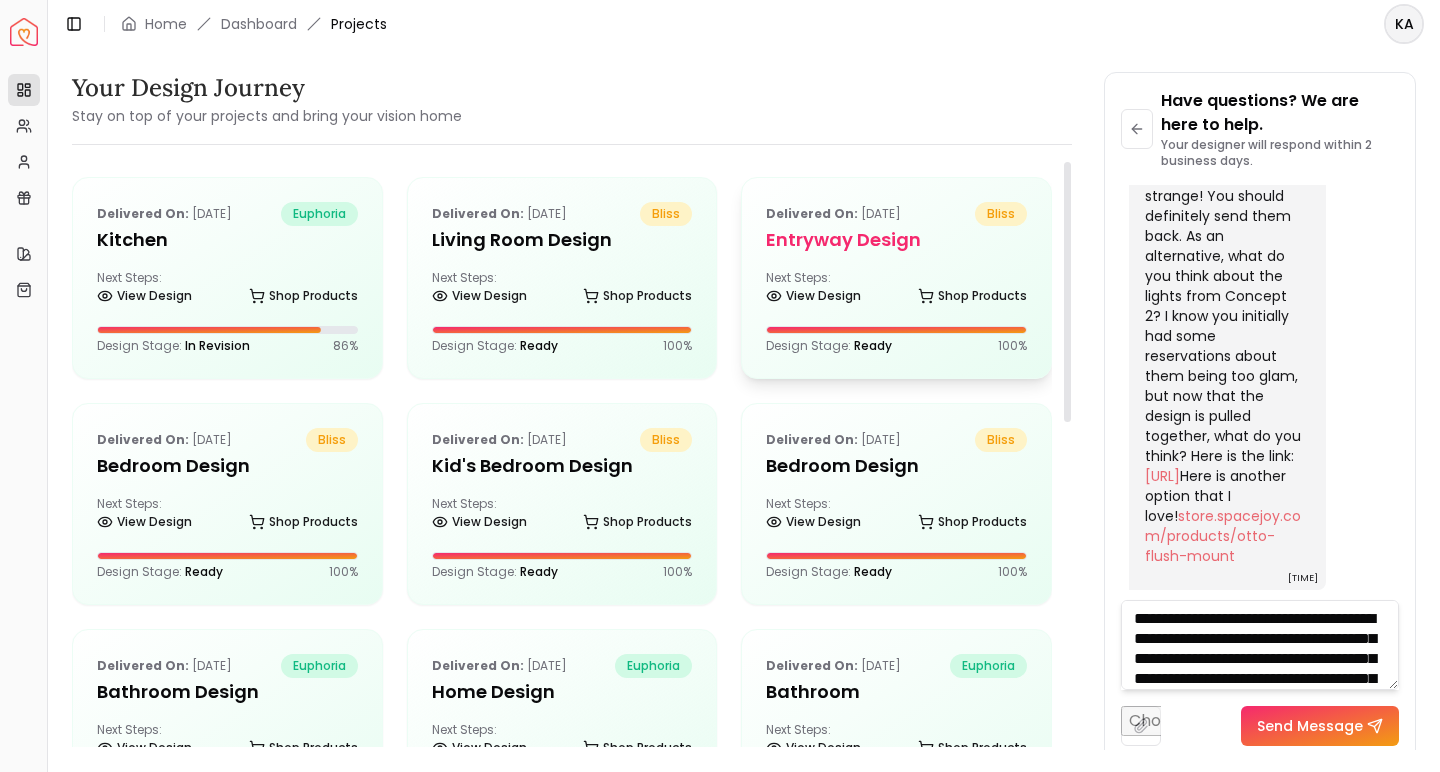 type on "**********" 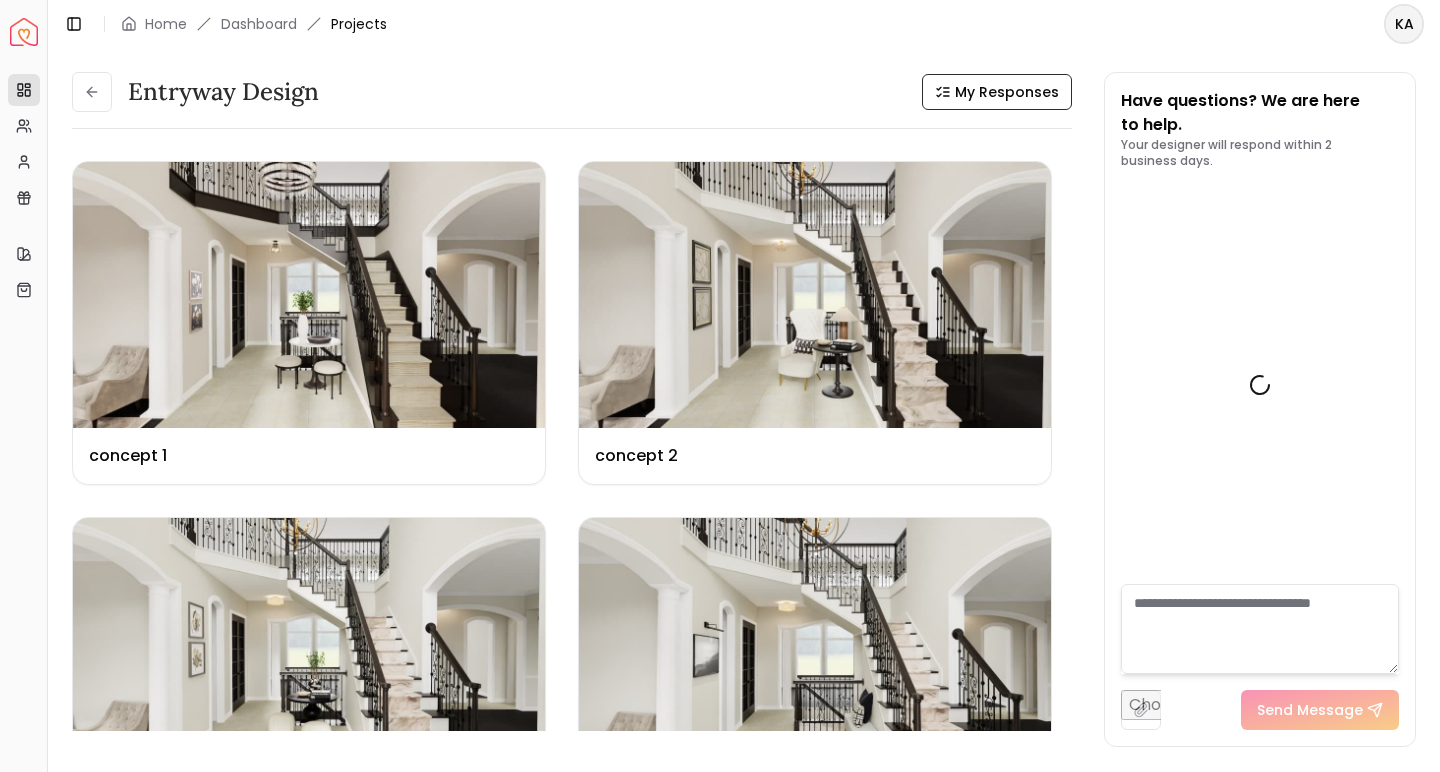 scroll, scrollTop: 9773, scrollLeft: 0, axis: vertical 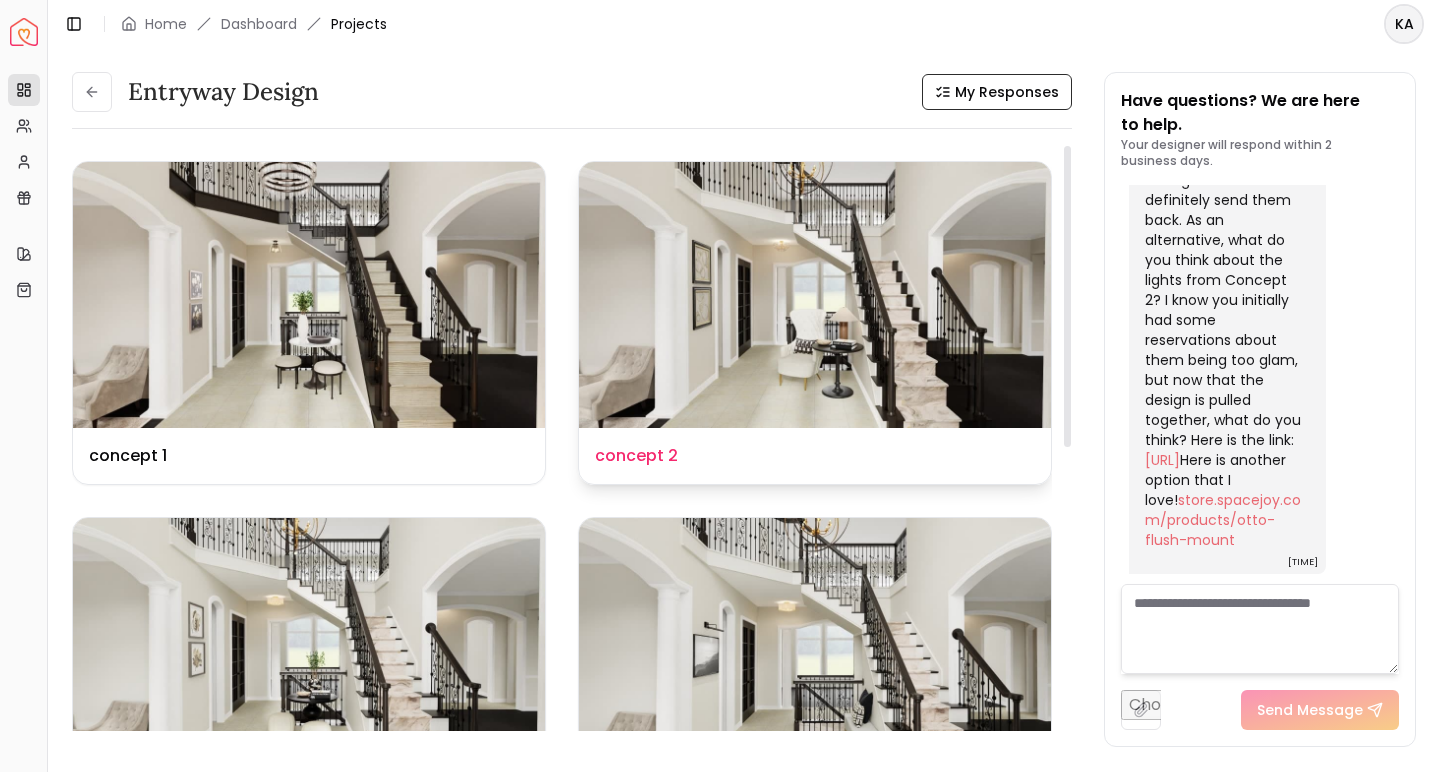 click at bounding box center (815, 295) 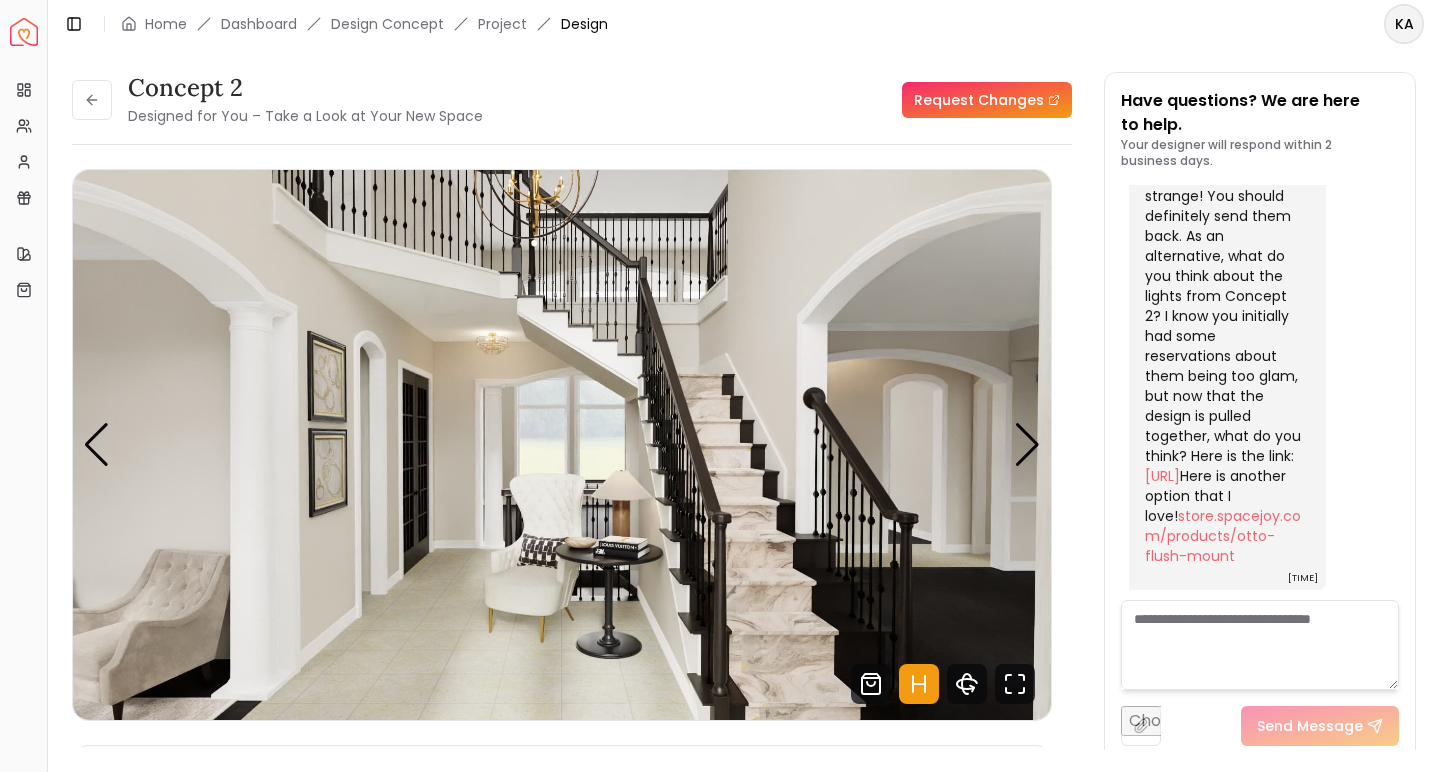 scroll, scrollTop: 9757, scrollLeft: 0, axis: vertical 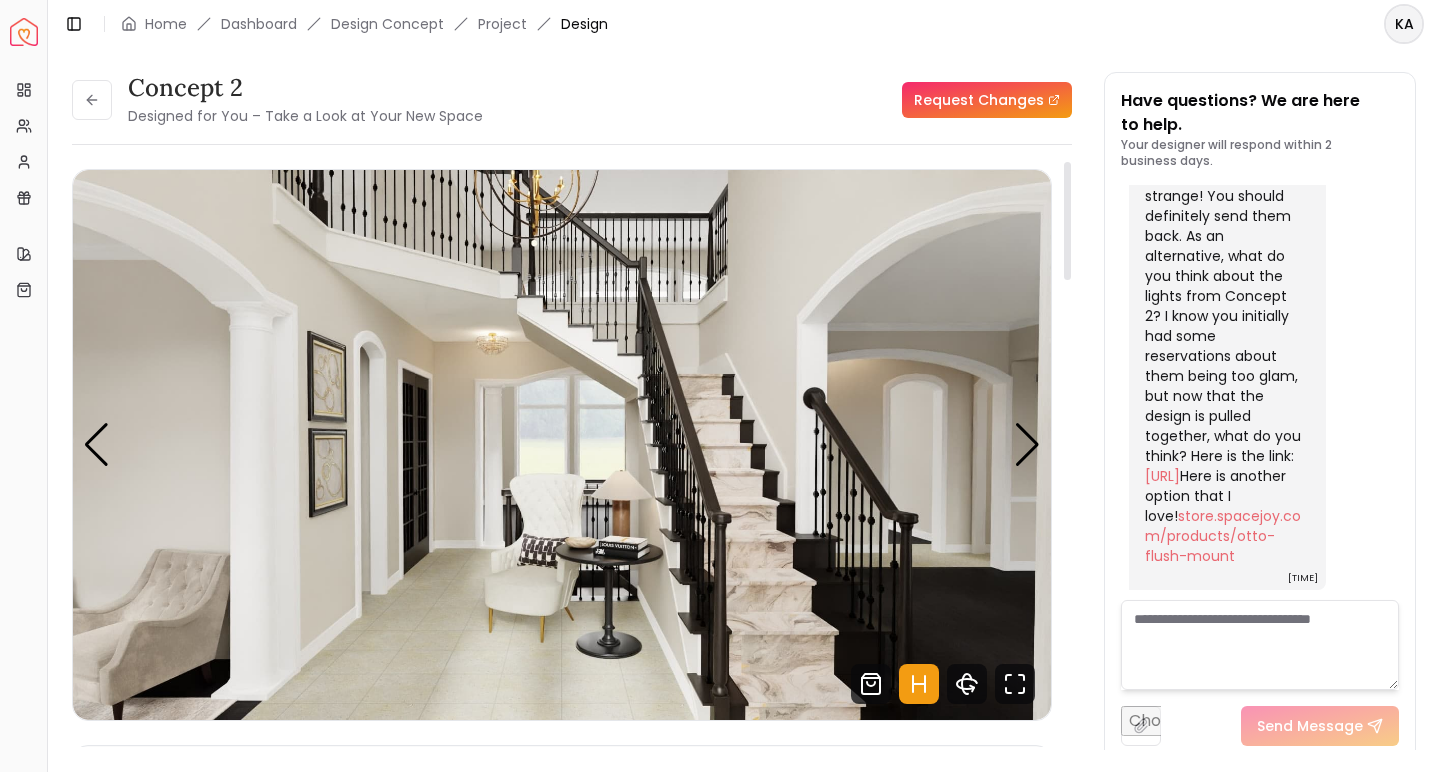drag, startPoint x: 1067, startPoint y: 260, endPoint x: 1074, endPoint y: 210, distance: 50.48762 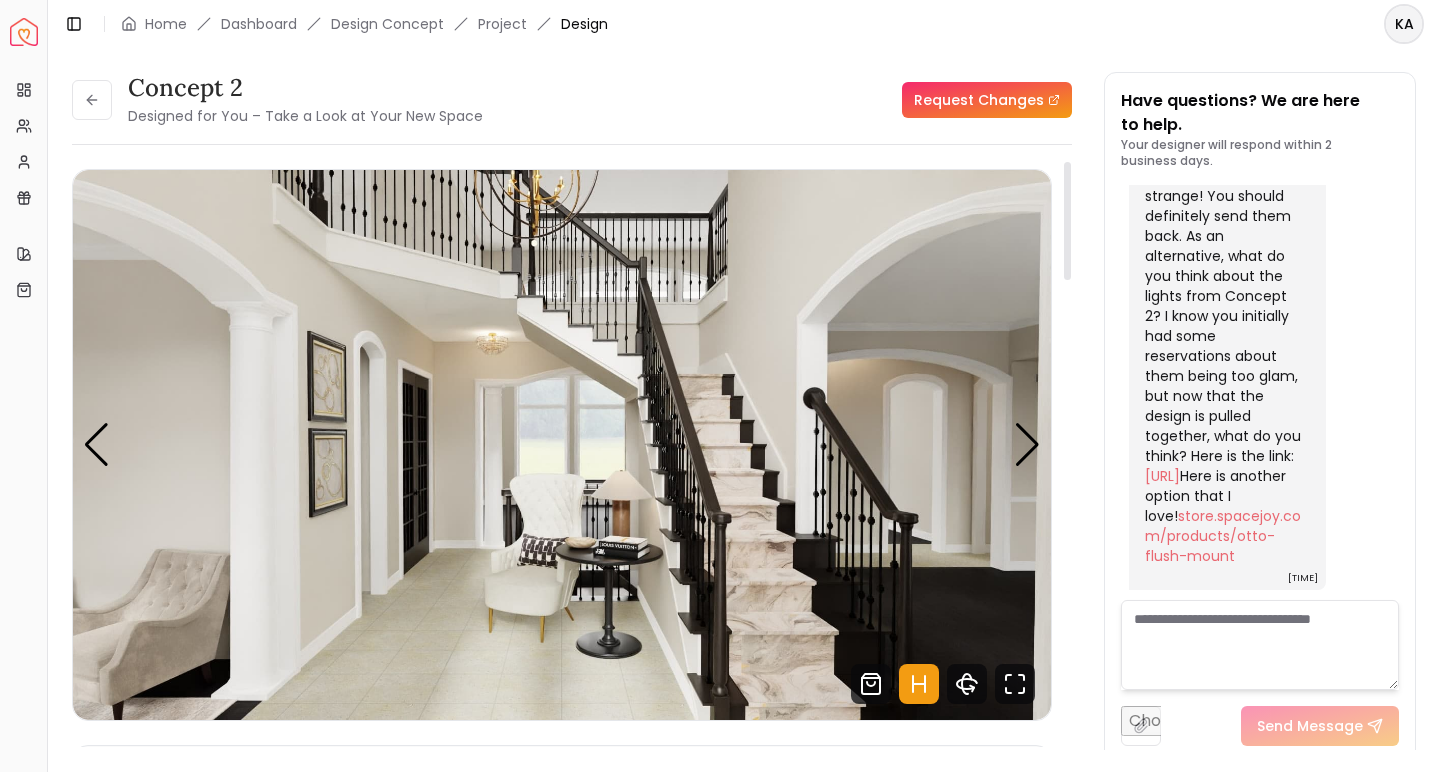 click on "Concept 2 Designed for You – Take a Look at Your New Space Request Changes Concept 2 Designed for You – Take a Look at Your New Space Request Changes Hotspots On Density Show All Pannellum Loading... Start Sarah Nelson Concept 2 leans slightly more modern and glamorous. In the stair nook, you'll find a tall tufted wingback chair paired with a side table and lamp, creating a warm and inviting setup. The ceiling light combines gold and black for an elegant touch. I’ve simplified the stair railing by removing the orn... Read more Wall Paints Featured in Your Design Sherwin Williams Aesthetic White Why Shop with Spacejoy? Shopping through Spacejoy isn’t just convenient — it’s smarter. Here’s why: One Cart, All Brands Our concierge places your orders across all retailers—no juggling multiple accounts. Track Everything, In One Place Monitor all your orders from different brands in your Spacejoy dashboard. Returns? Refunds? Relax. We manage returns and refunds with retailers so you don’t have to. (" at bounding box center [744, 399] 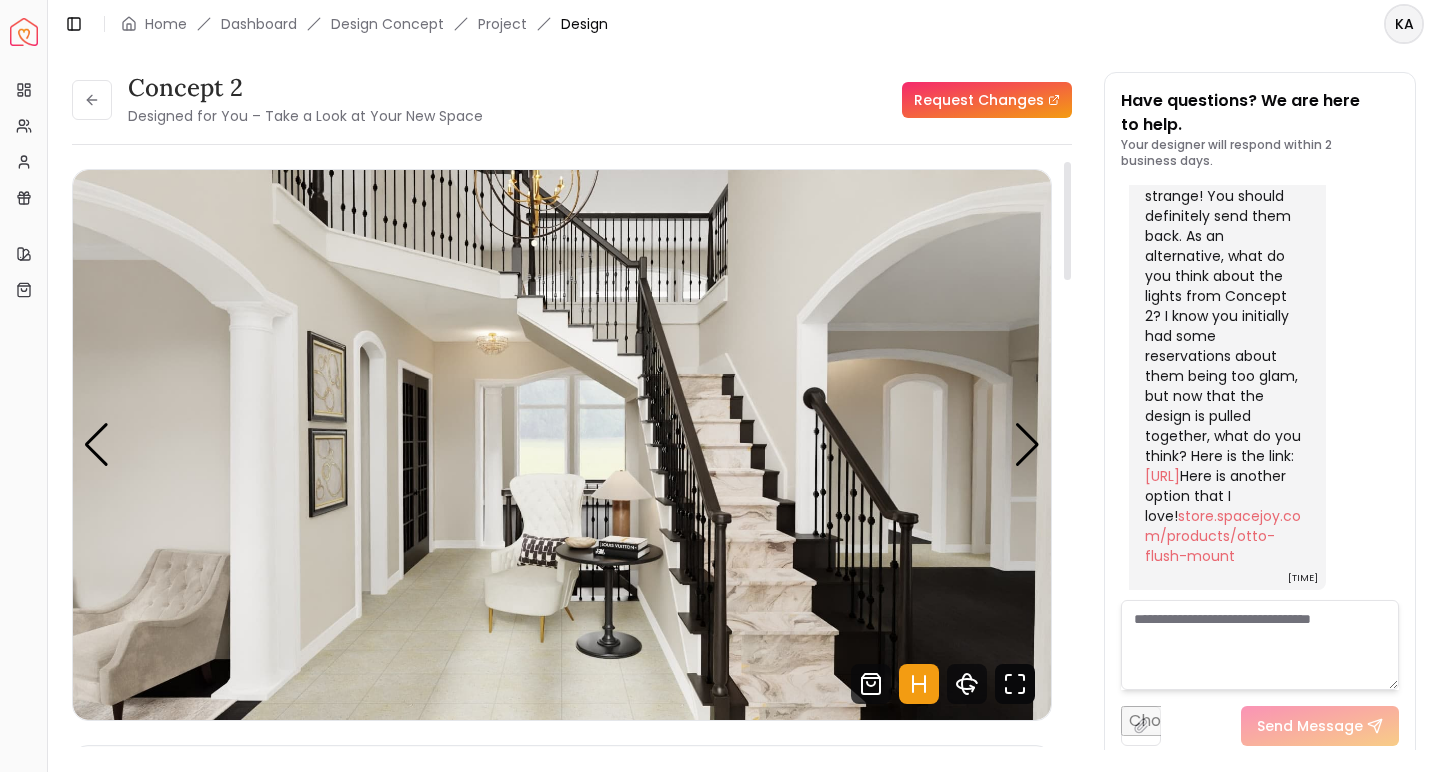 click 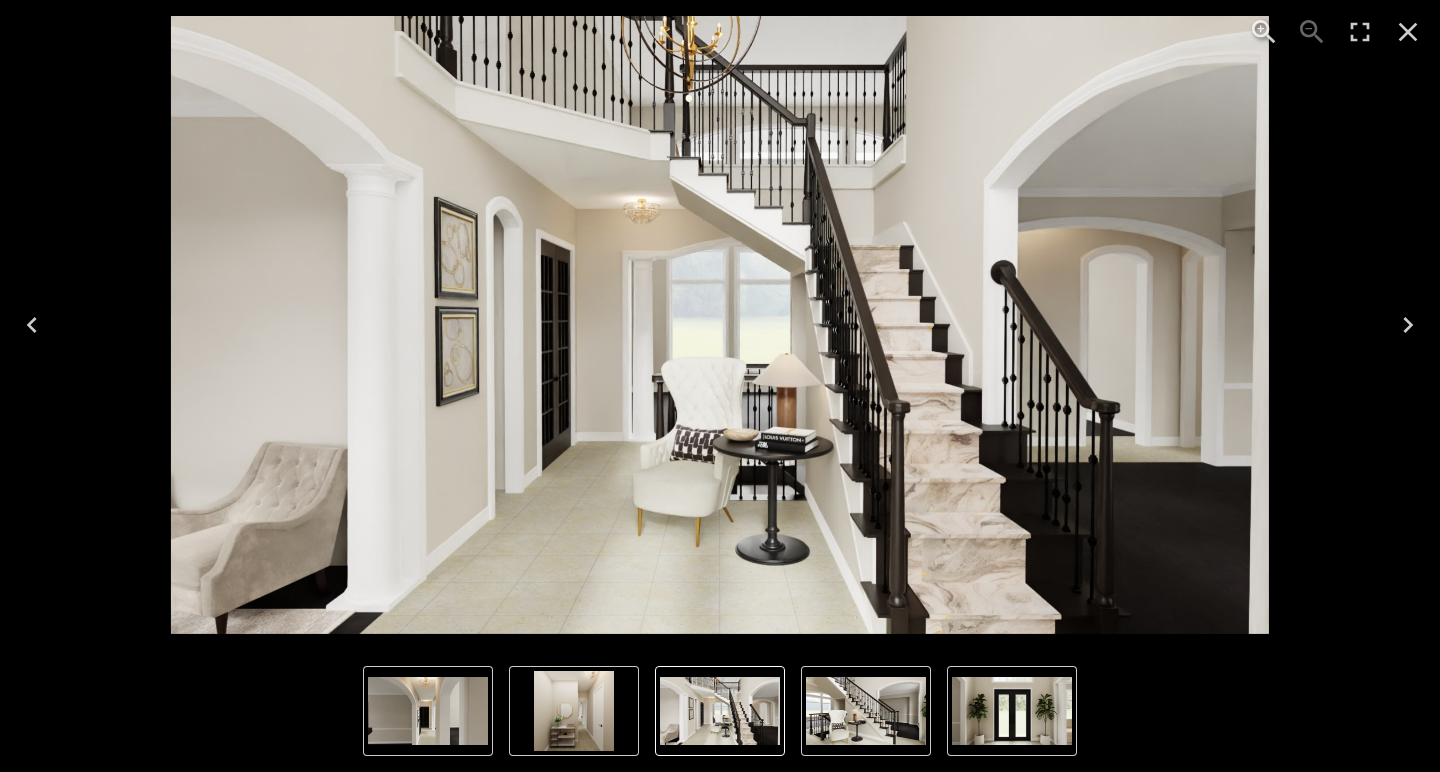 click 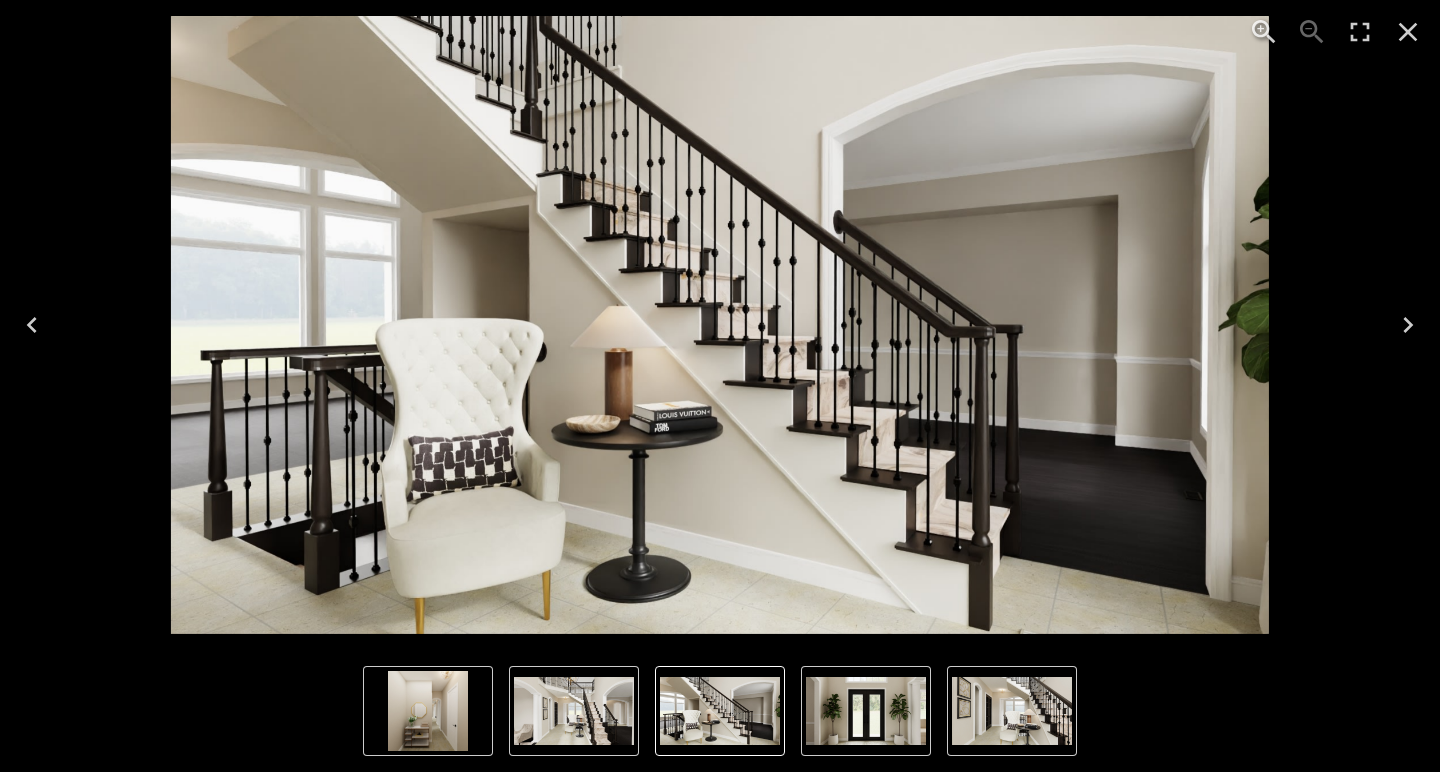 click 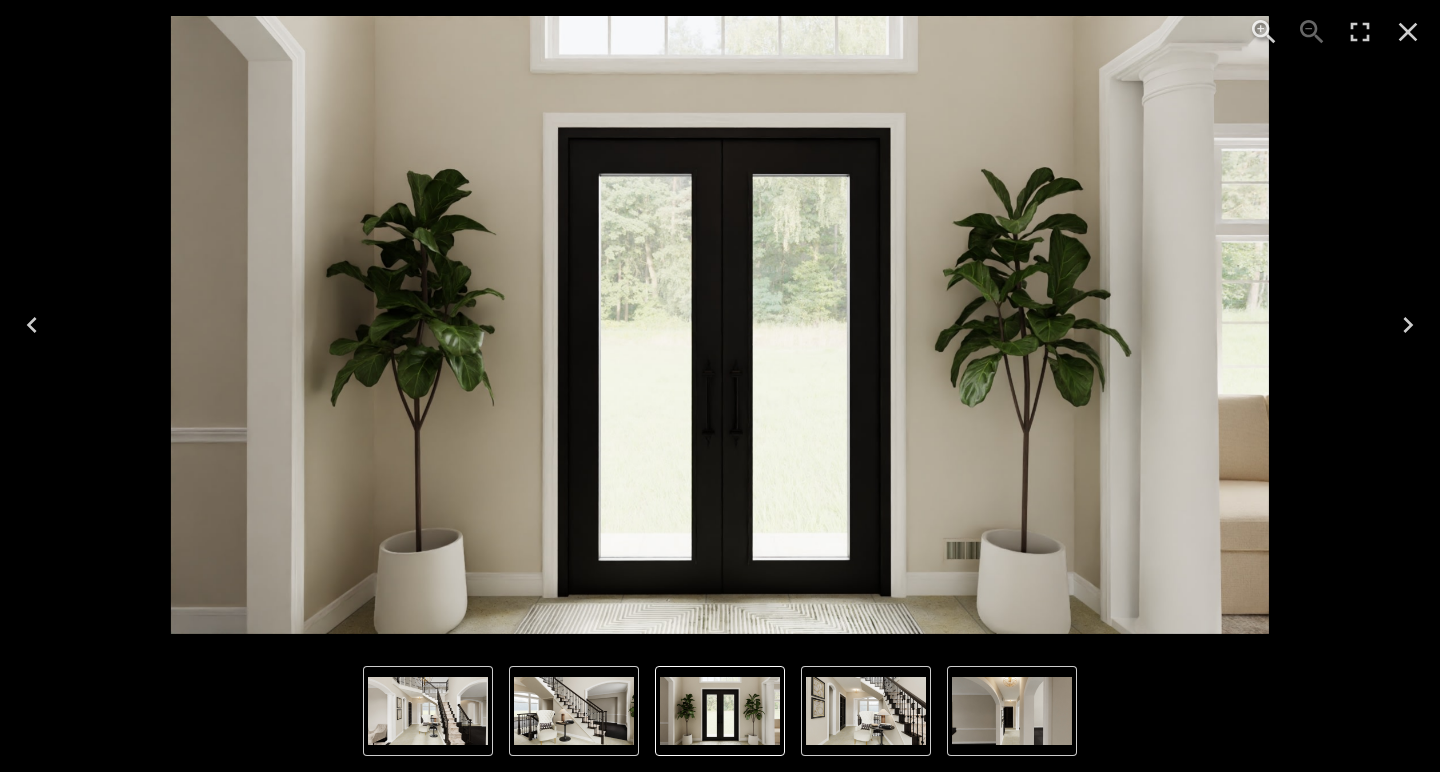 click 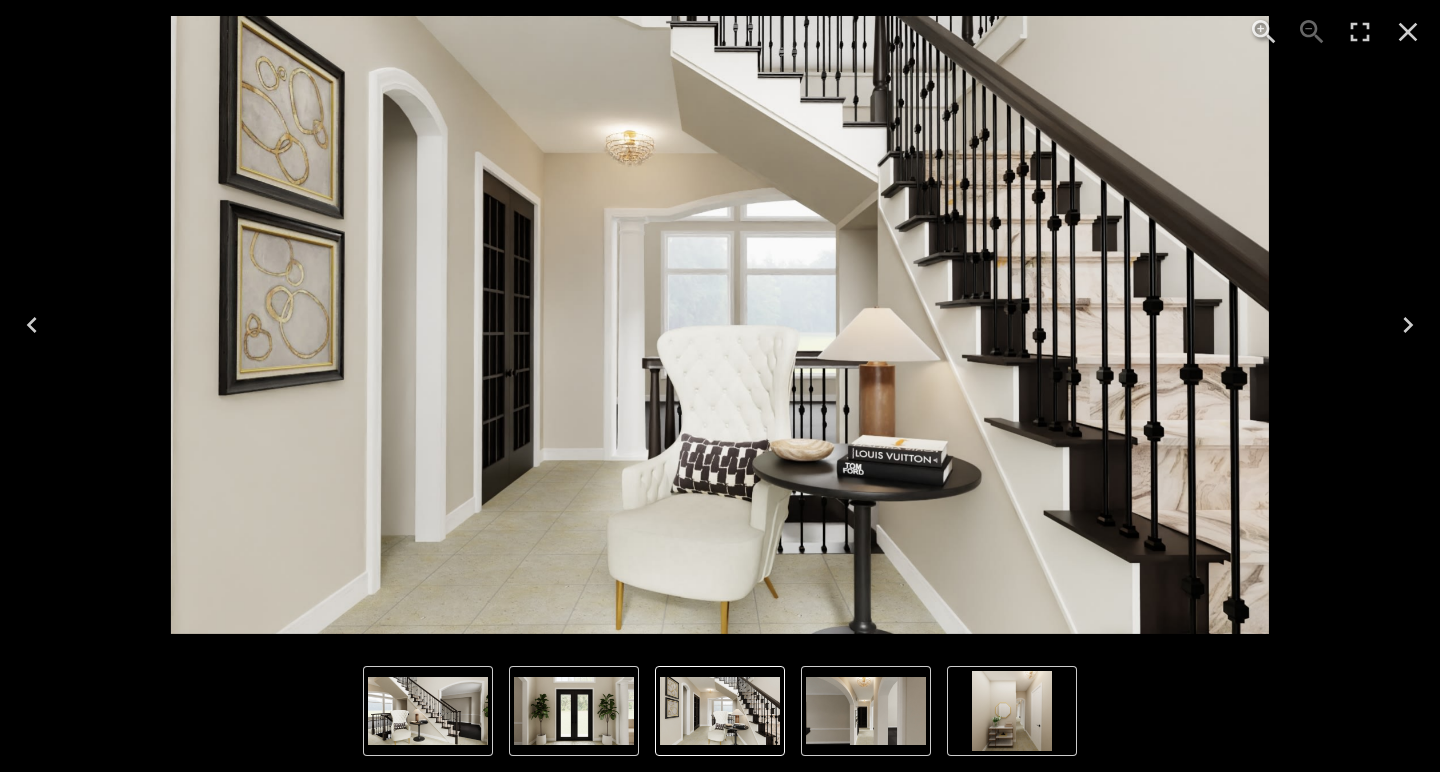 click 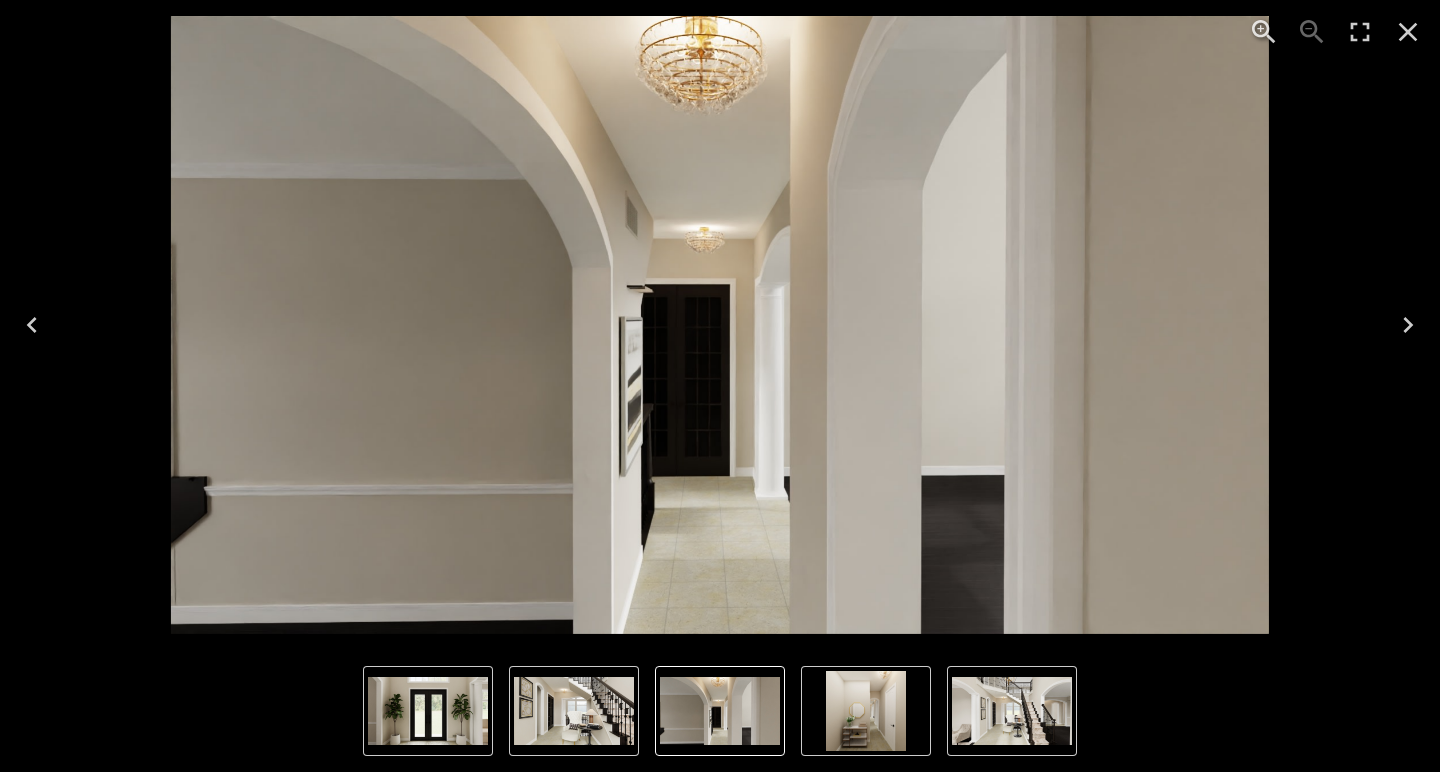 click 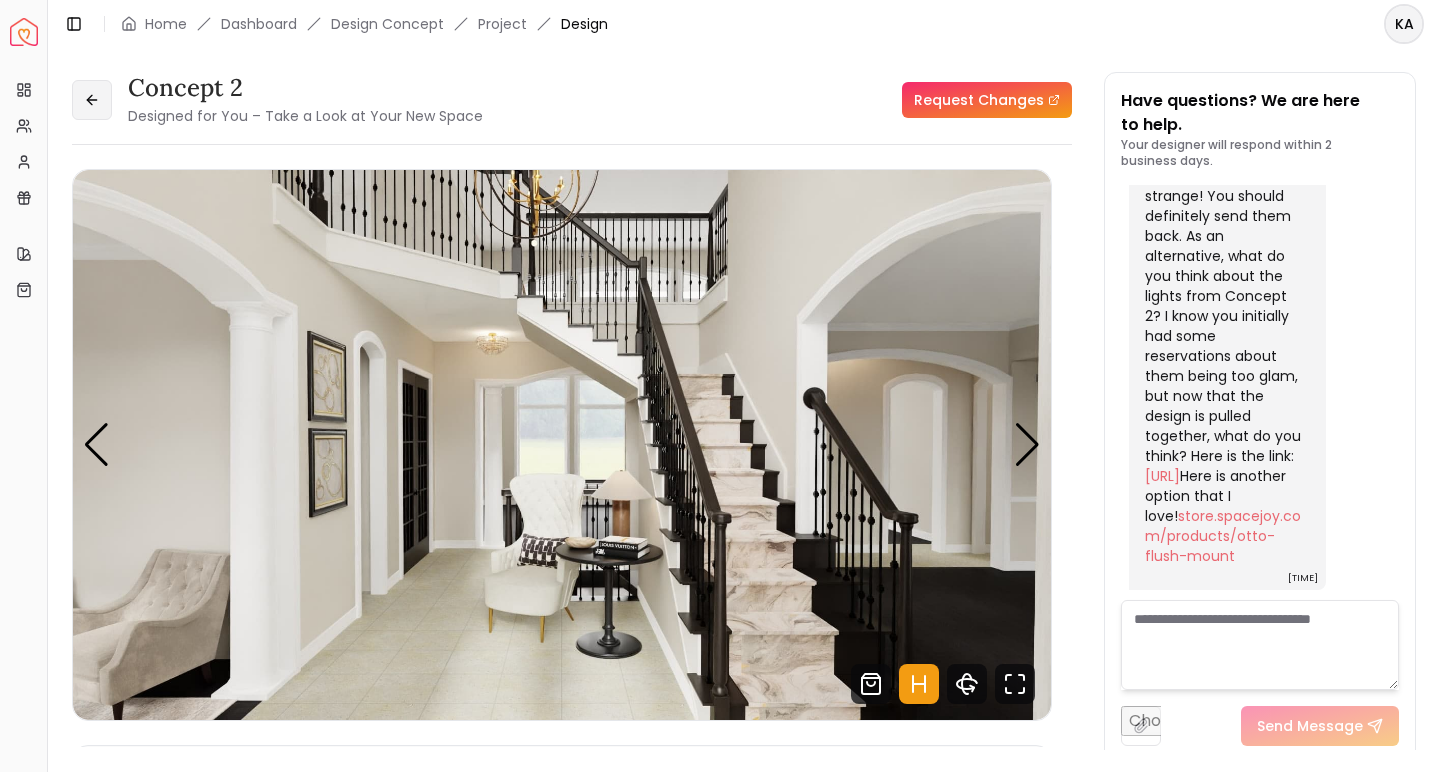 click 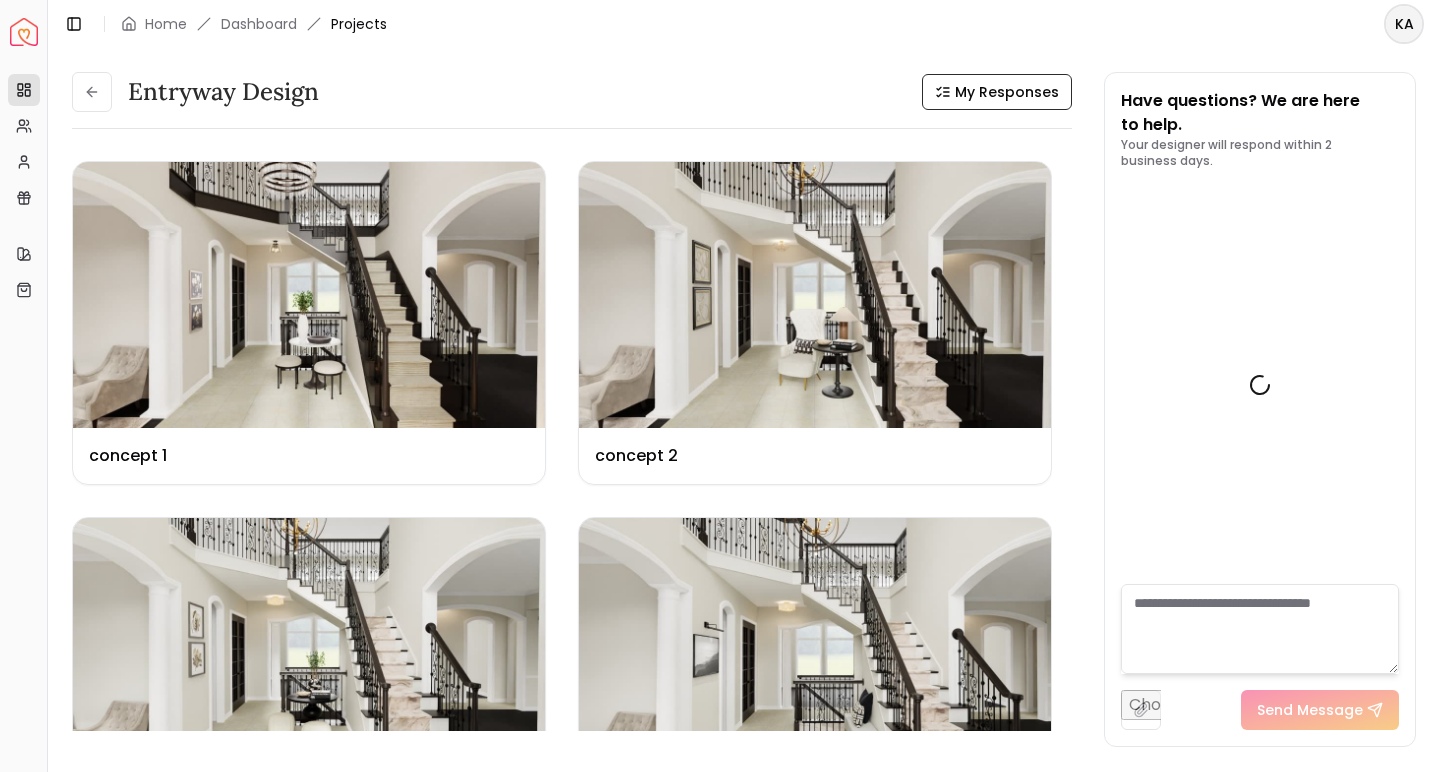 scroll, scrollTop: 9773, scrollLeft: 0, axis: vertical 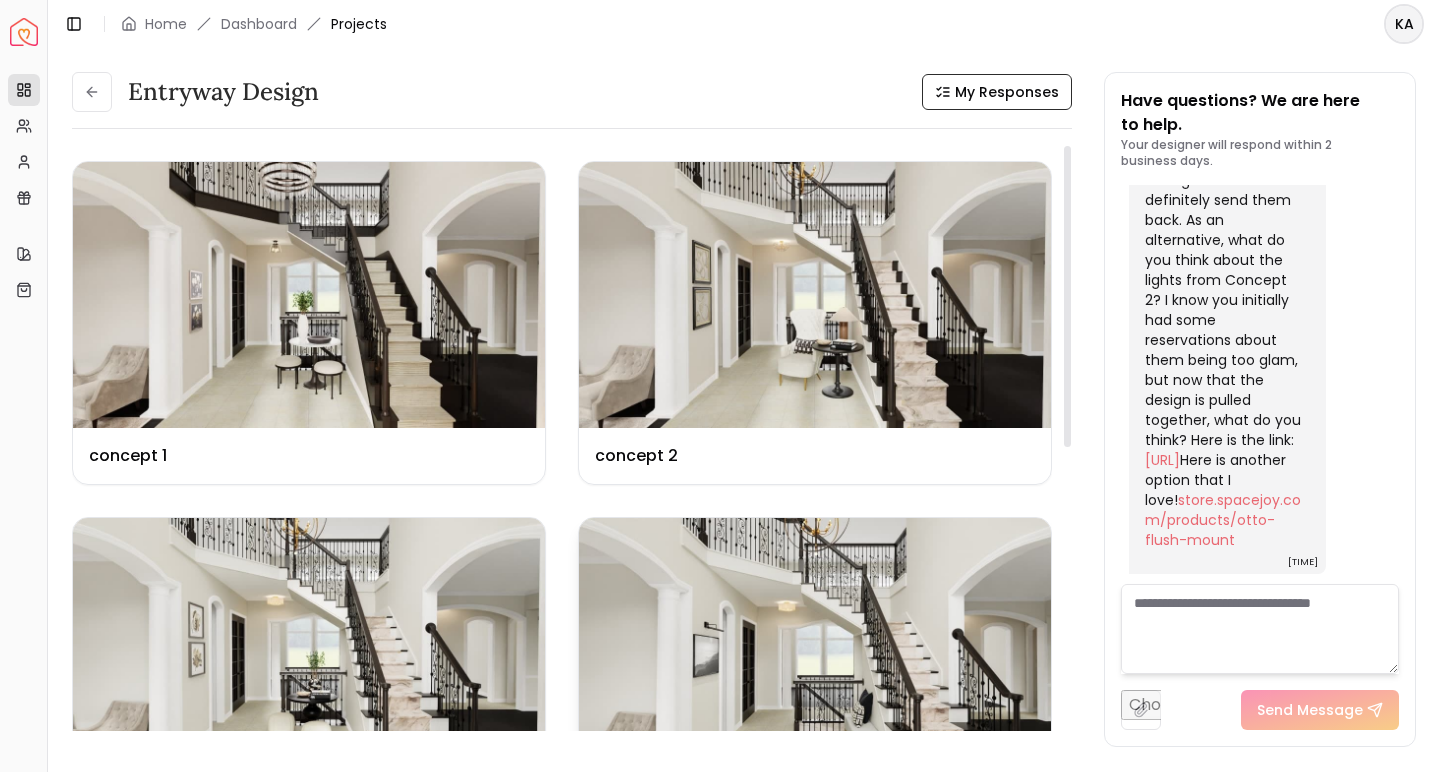 click at bounding box center (815, 651) 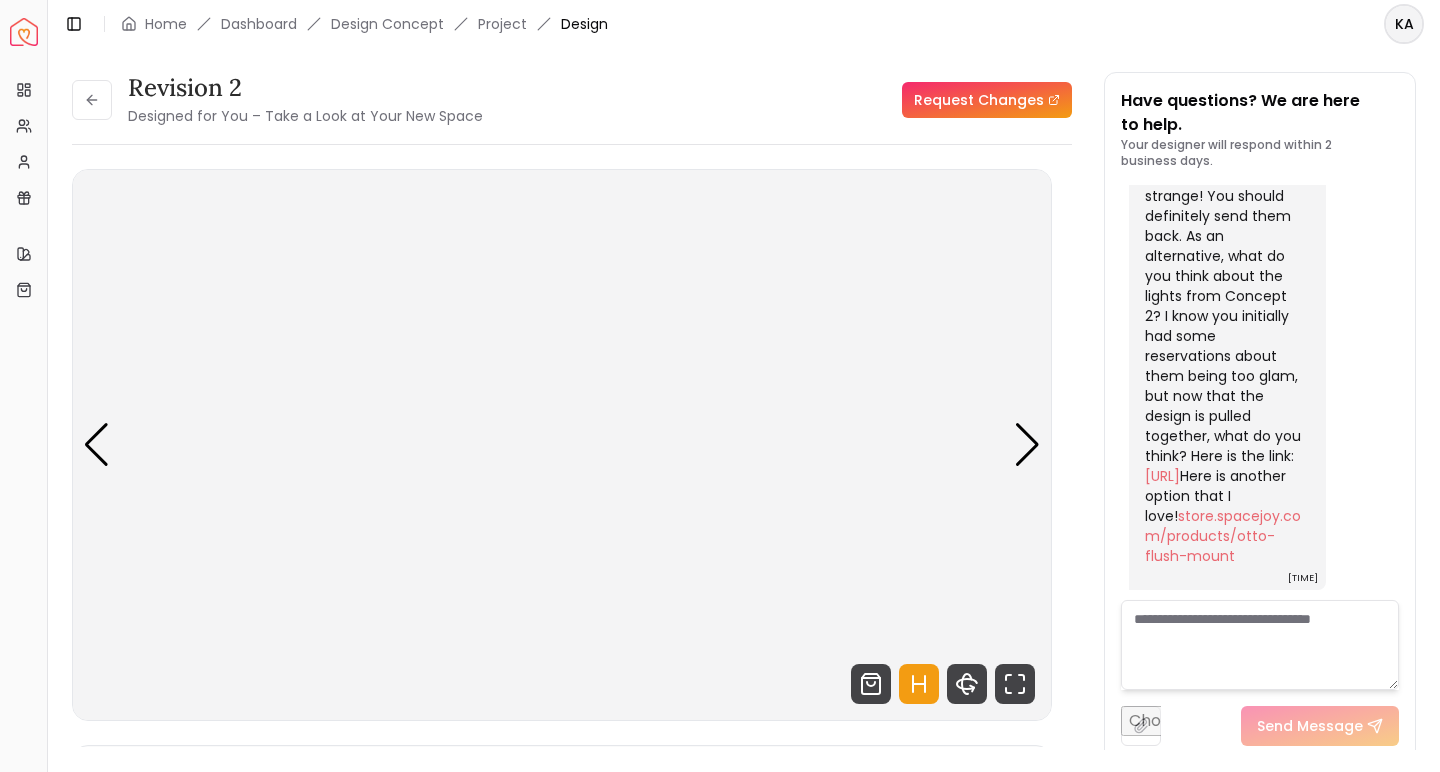 scroll, scrollTop: 9757, scrollLeft: 0, axis: vertical 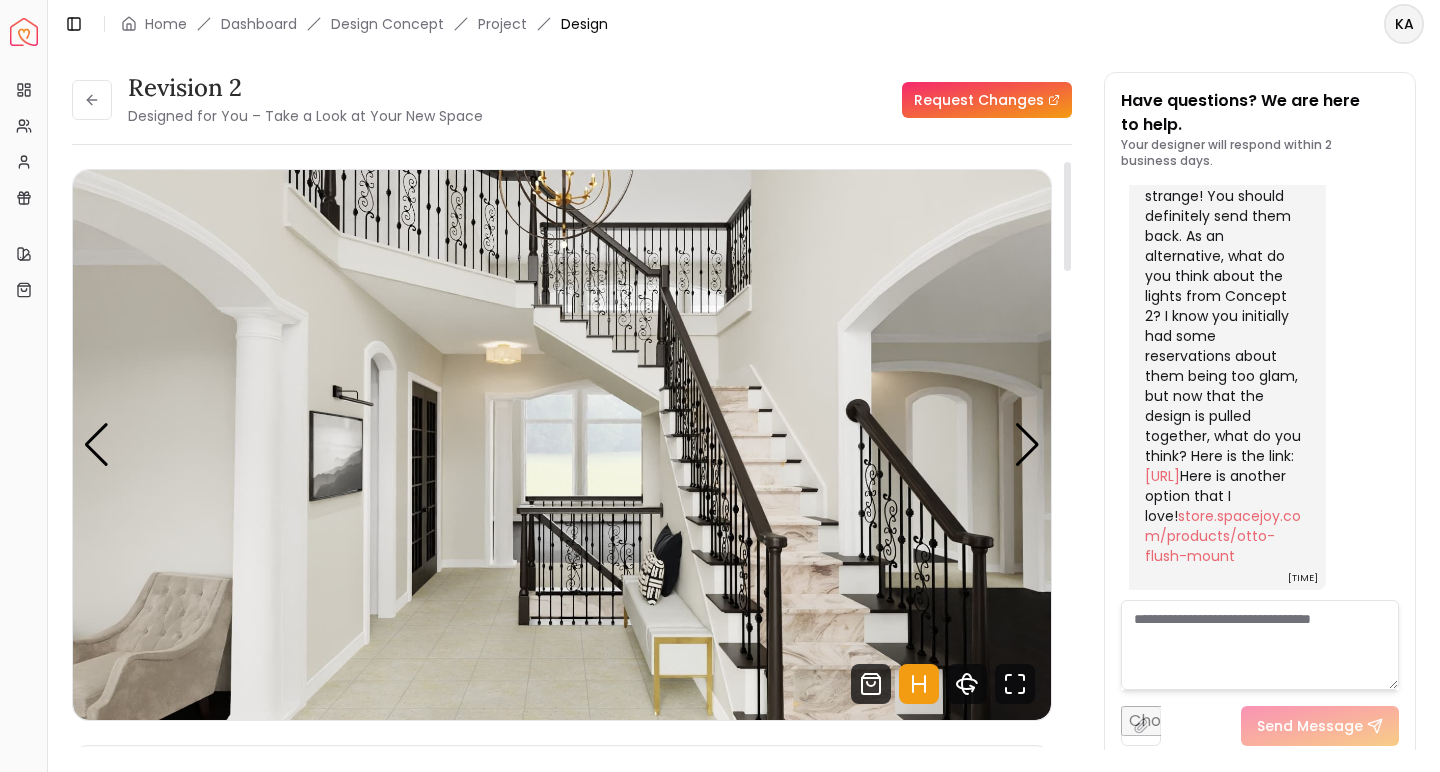 click at bounding box center [562, 445] 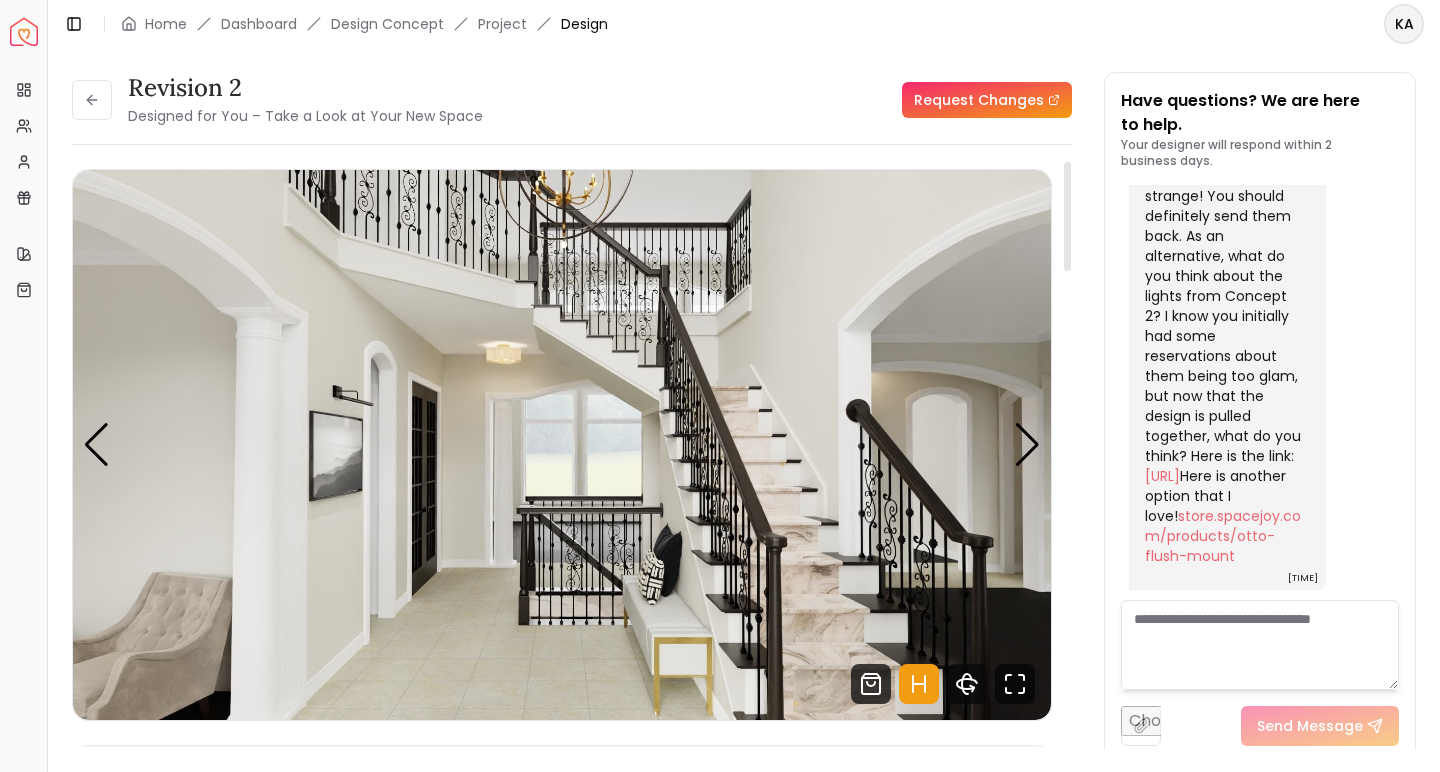 click 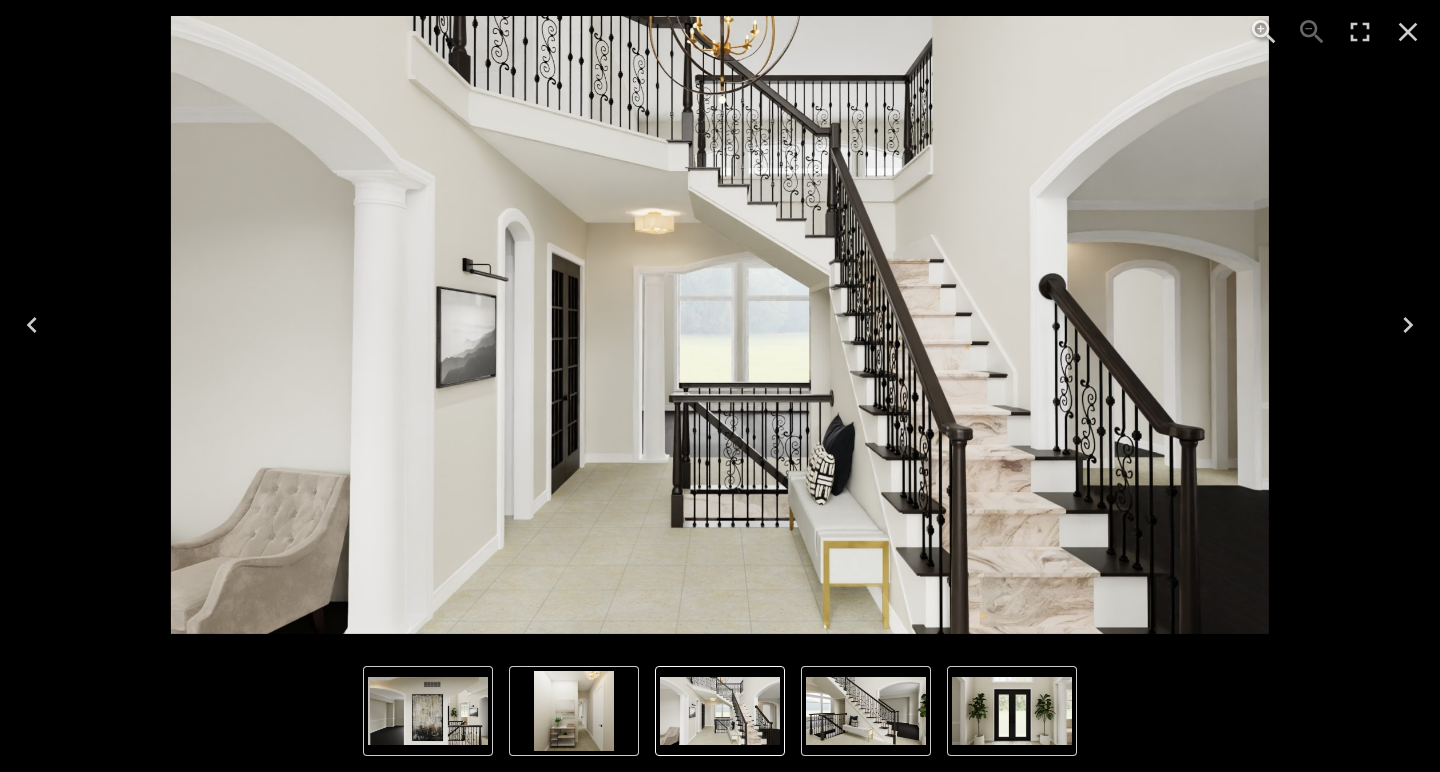 click 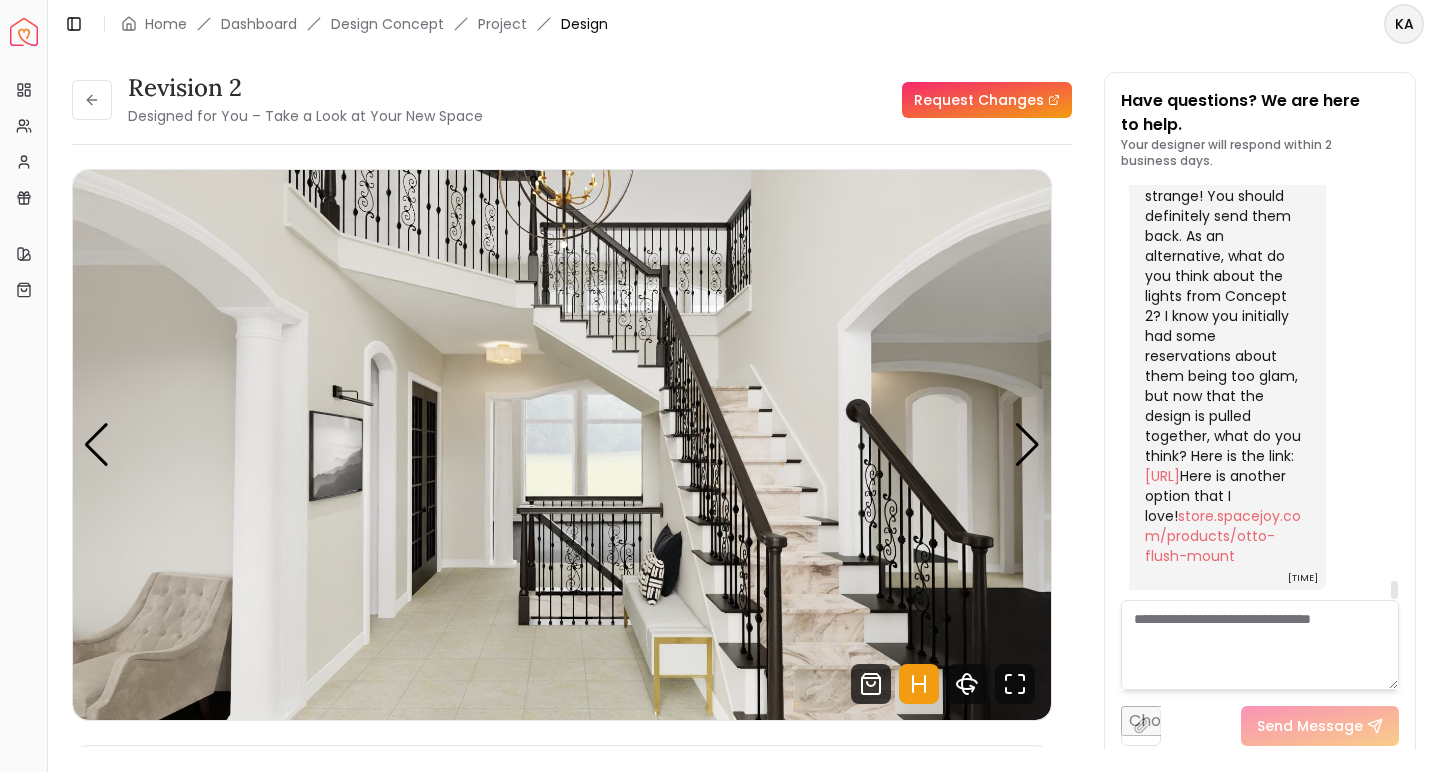 click at bounding box center (1260, 645) 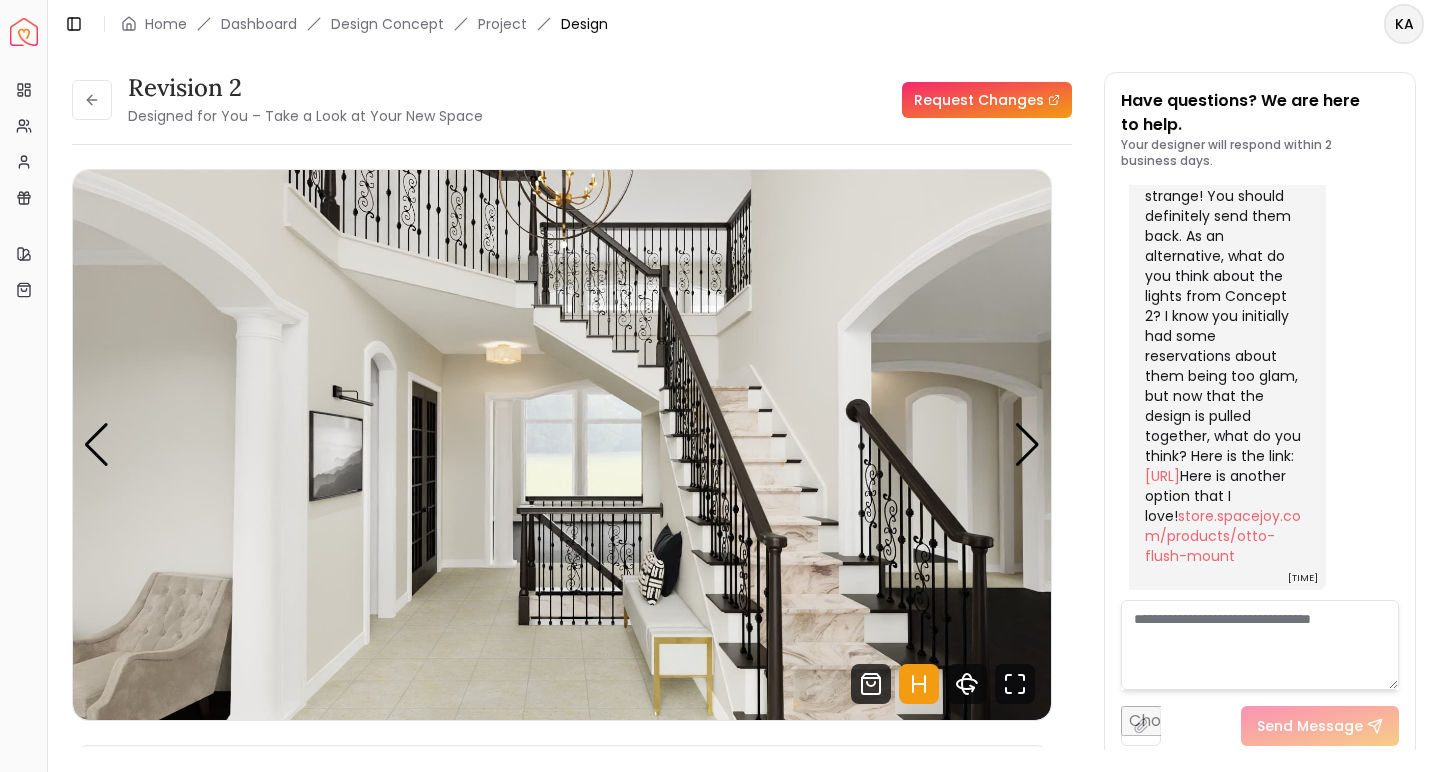 paste on "**********" 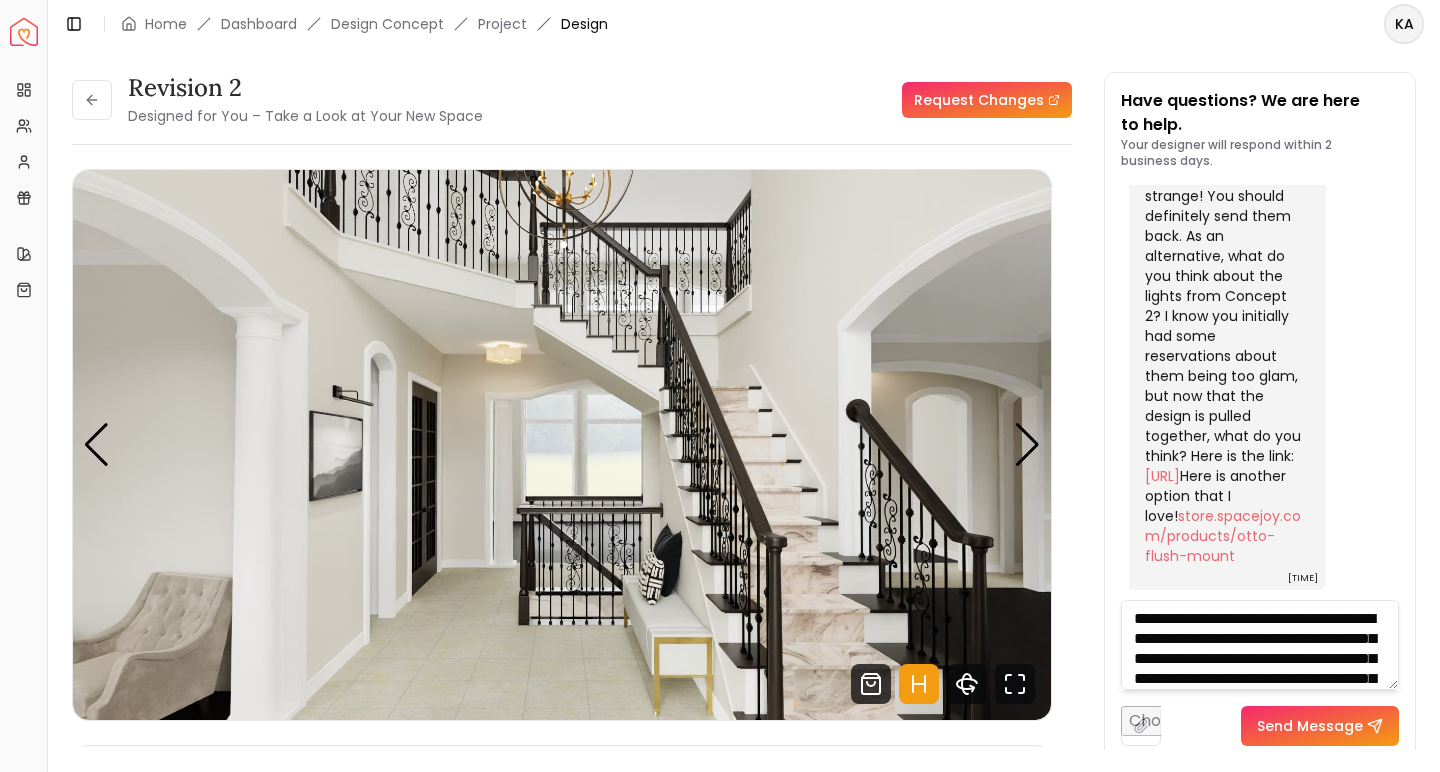 scroll, scrollTop: 268, scrollLeft: 0, axis: vertical 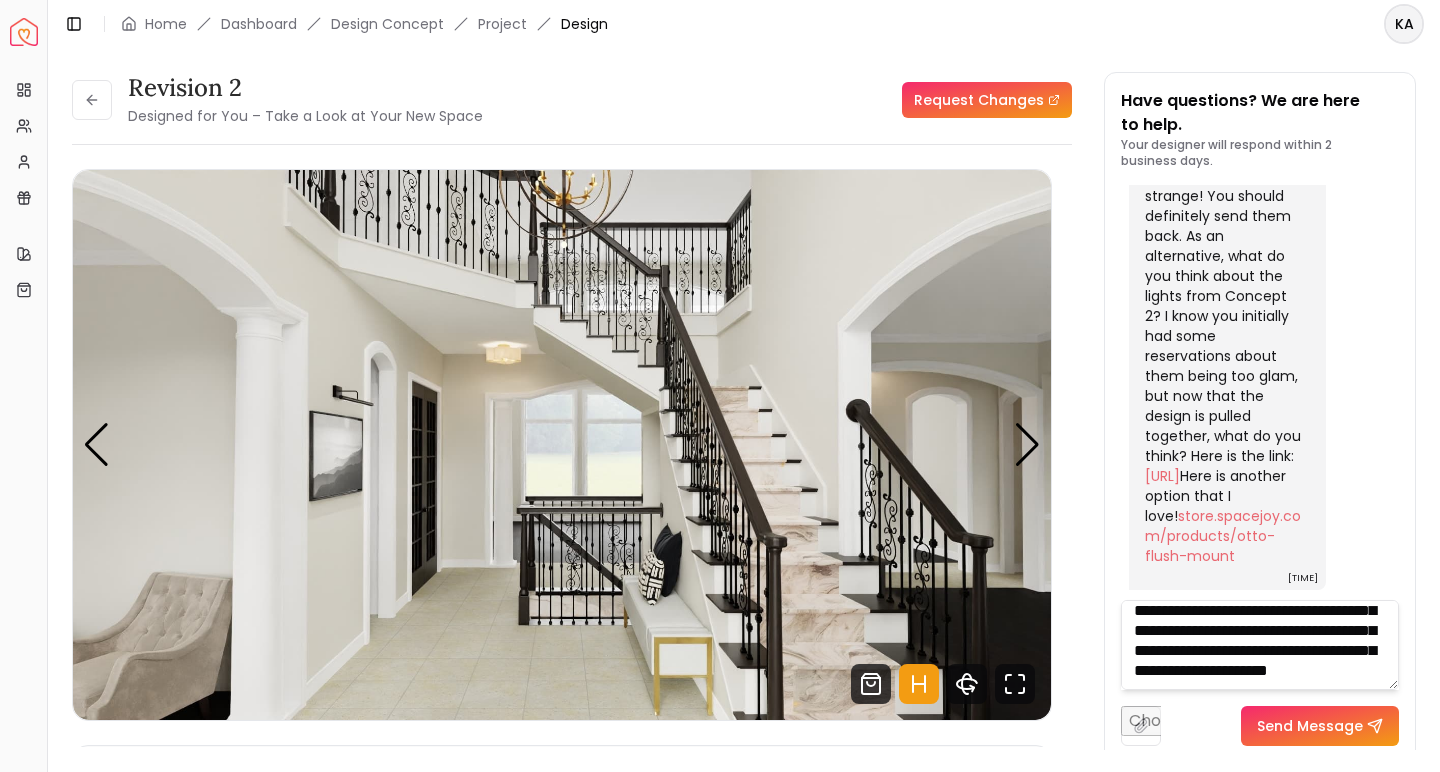 type on "**********" 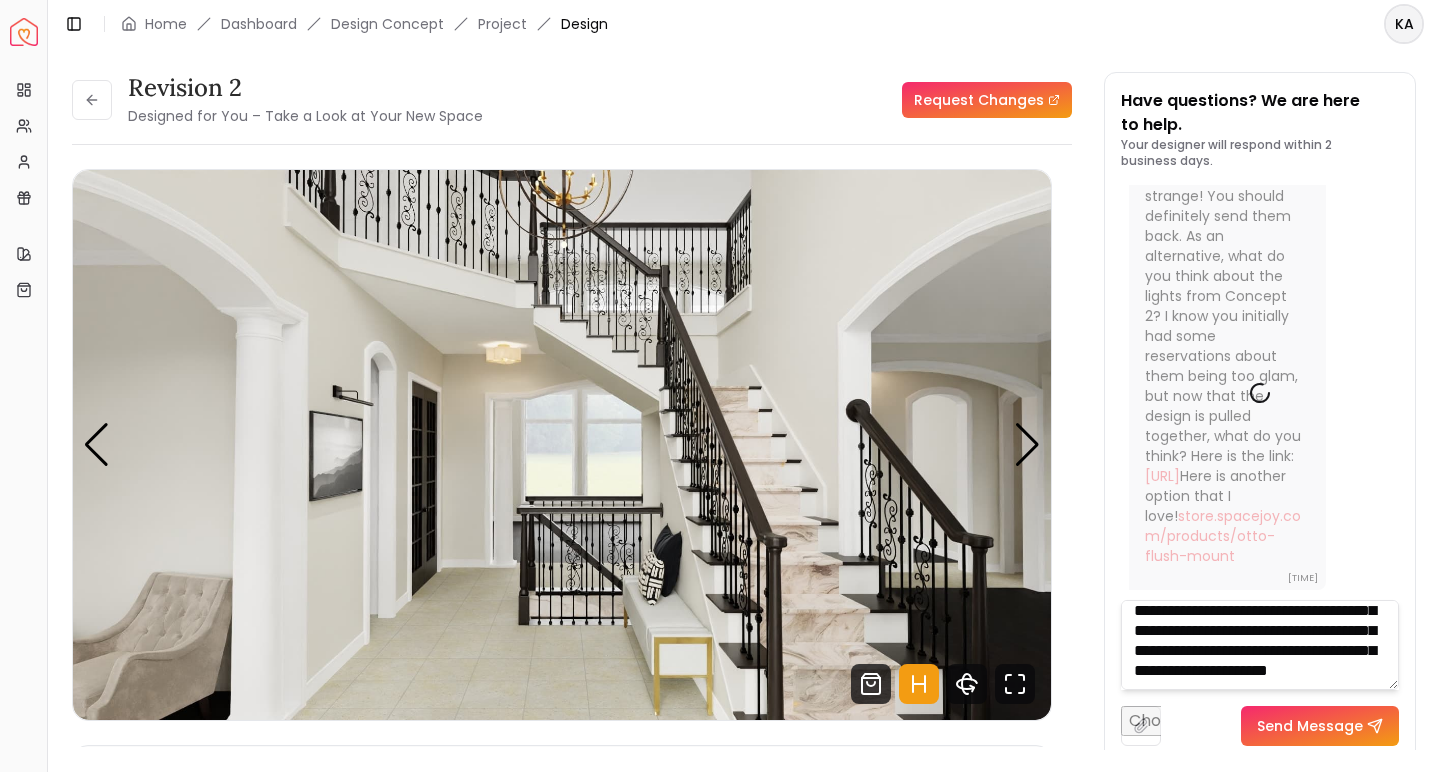 type 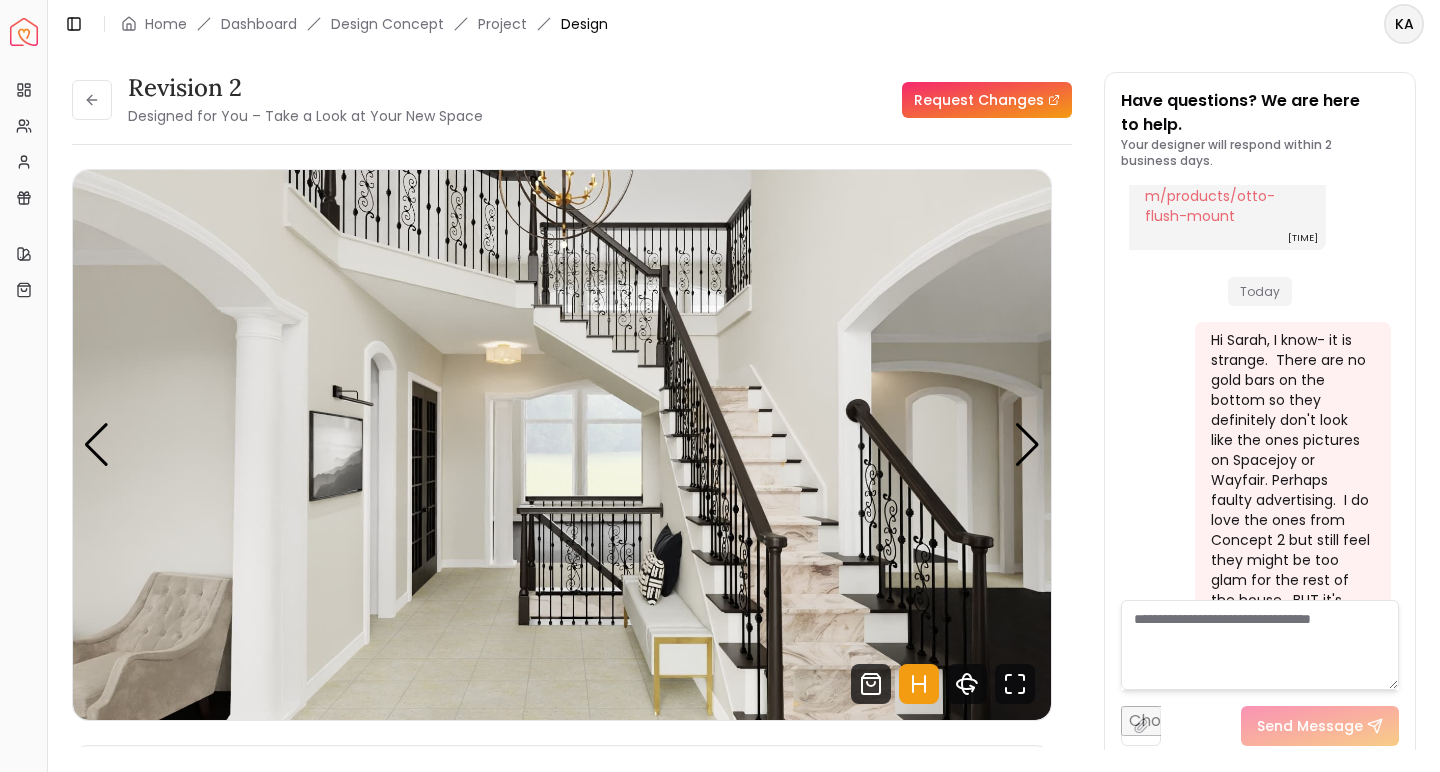 scroll, scrollTop: 0, scrollLeft: 0, axis: both 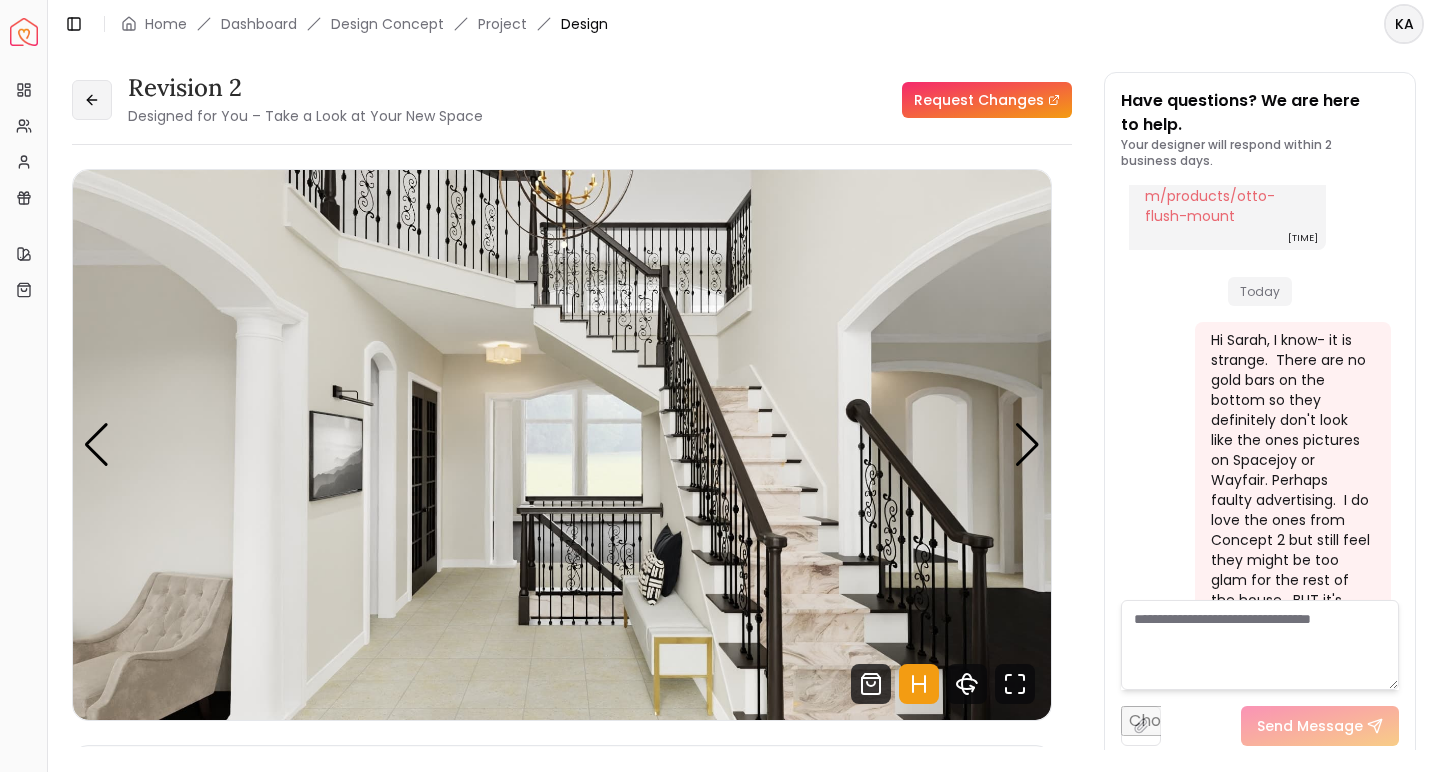 click 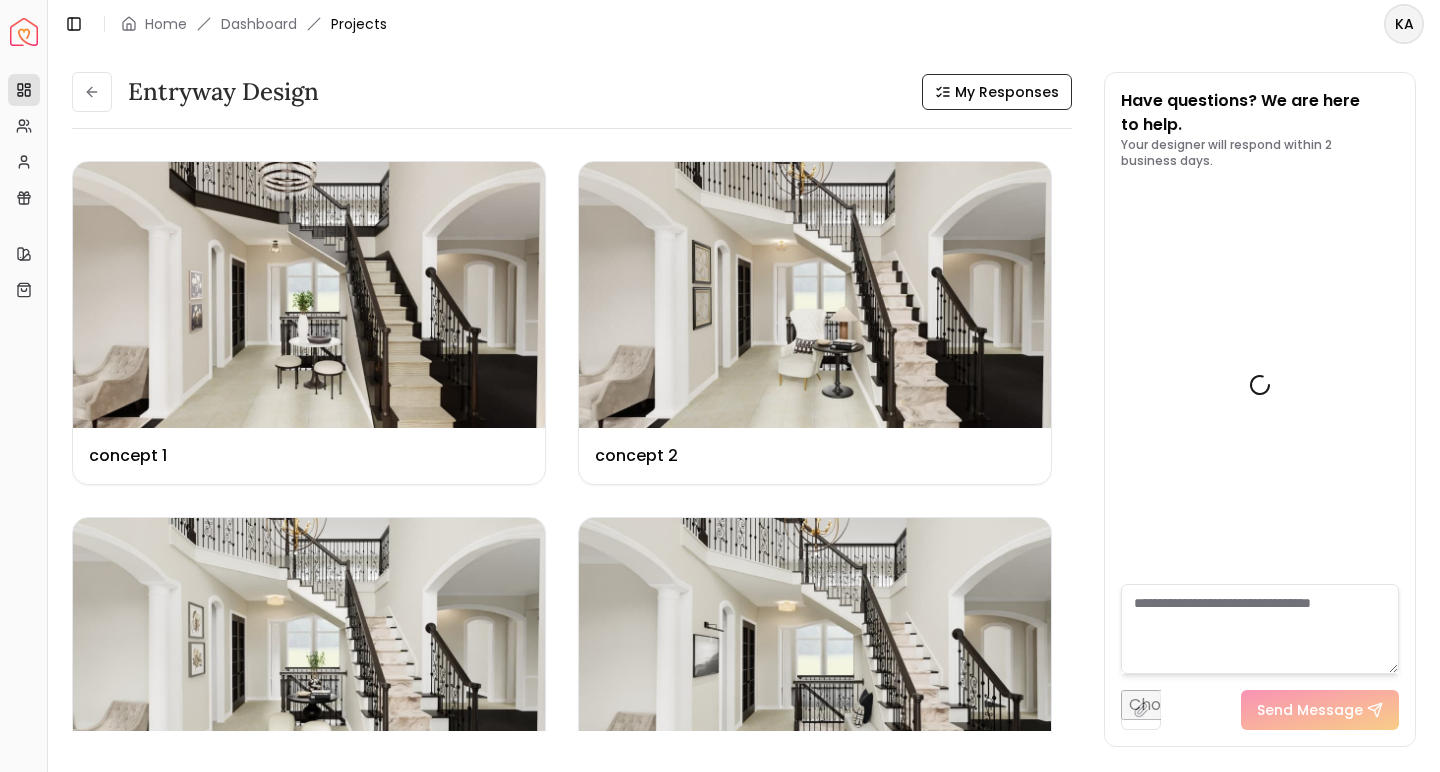 scroll, scrollTop: 10099, scrollLeft: 0, axis: vertical 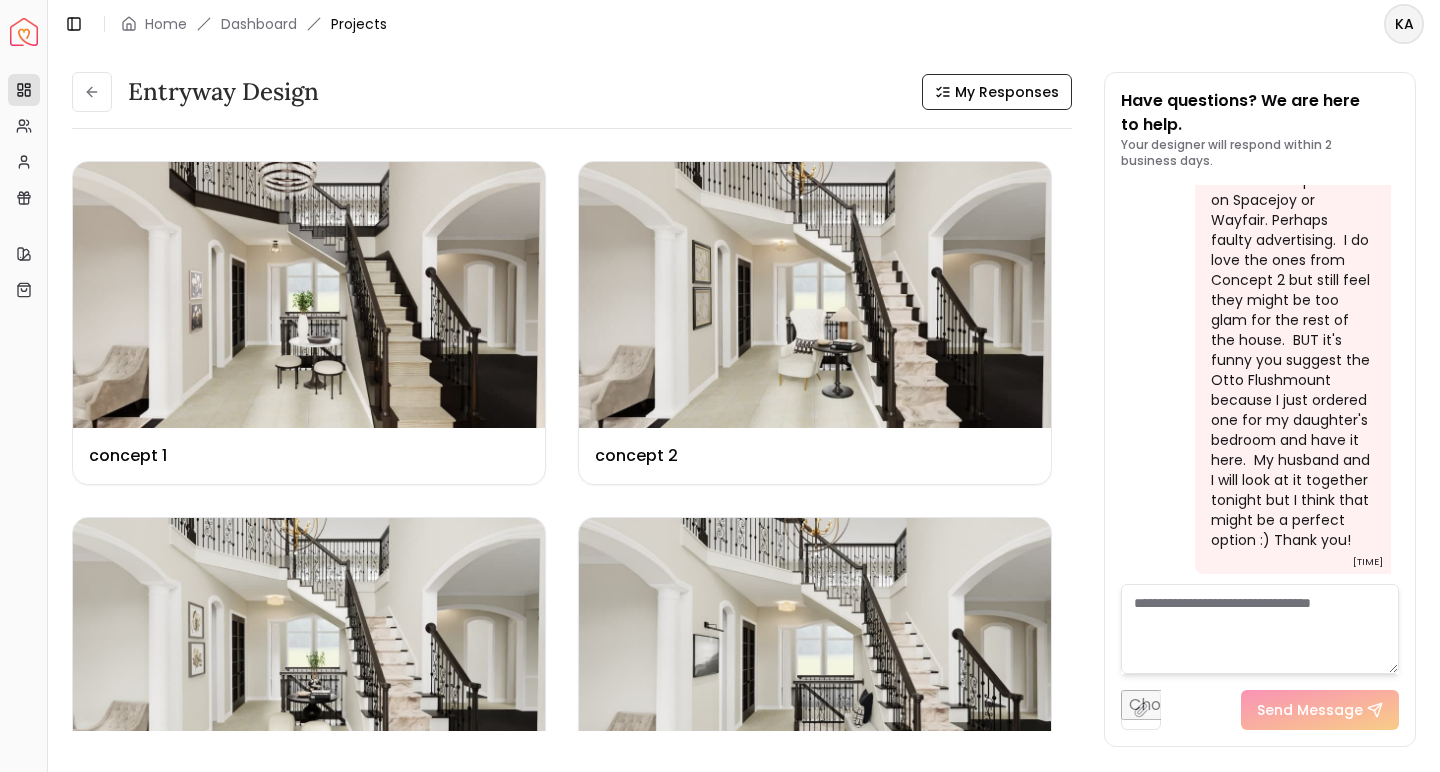 click 